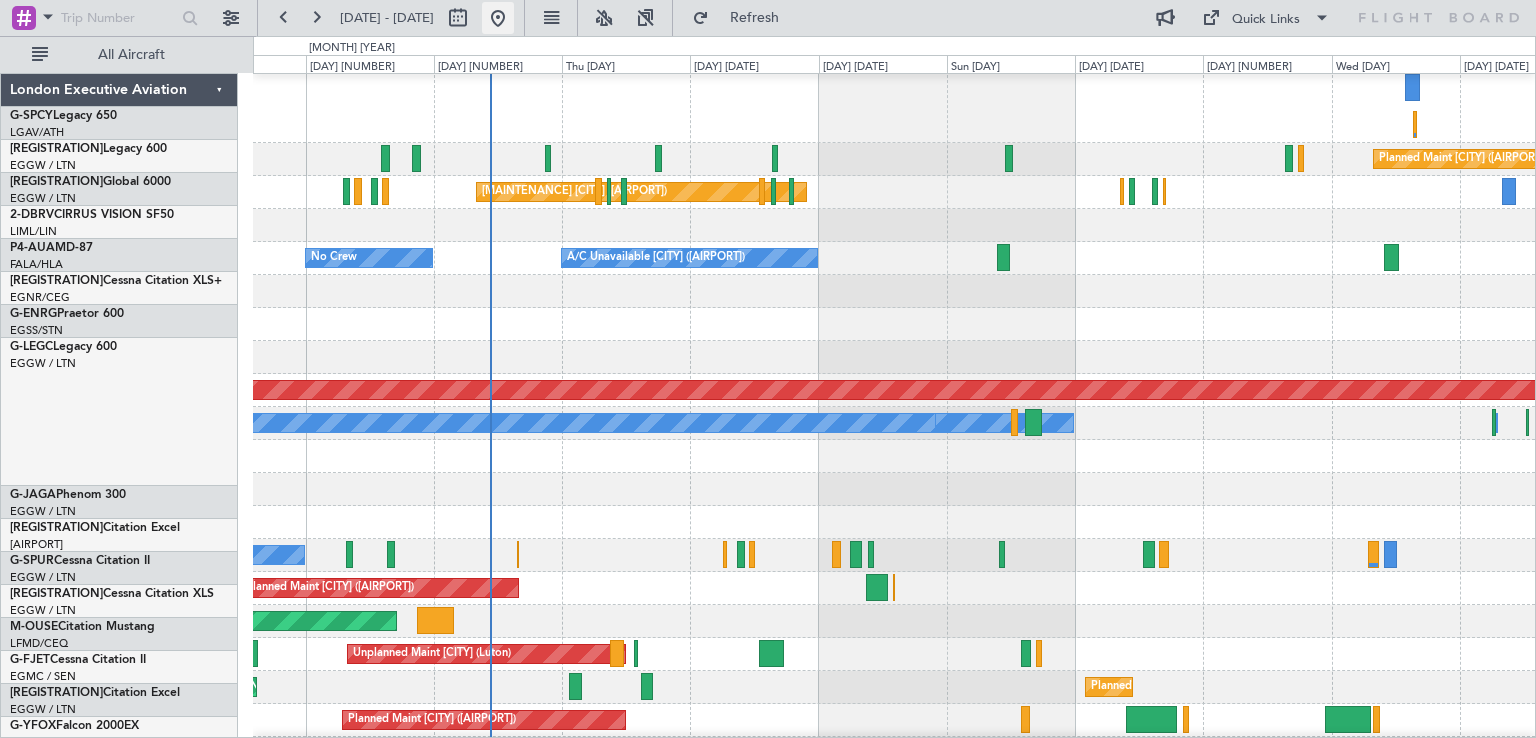 scroll, scrollTop: 0, scrollLeft: 0, axis: both 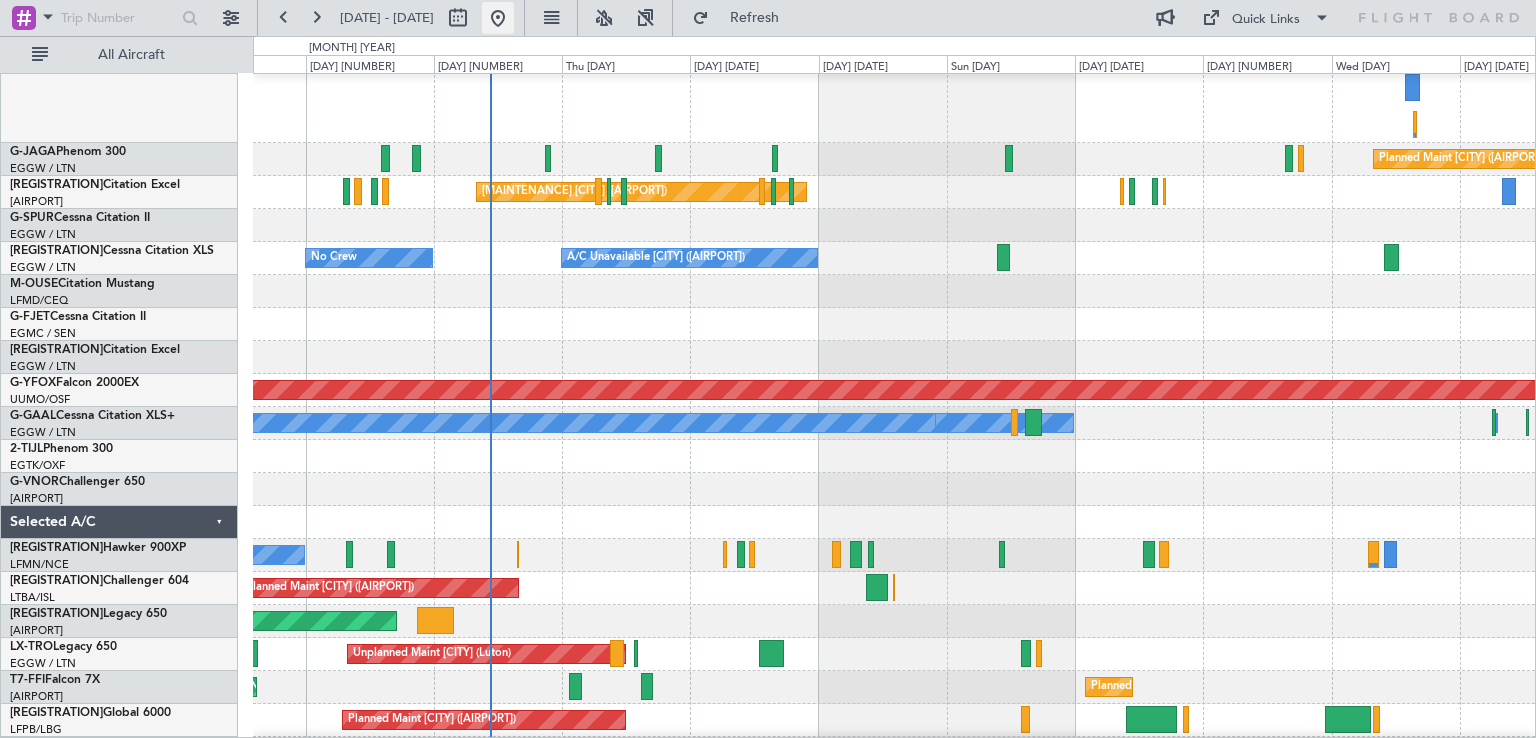 click at bounding box center (498, 18) 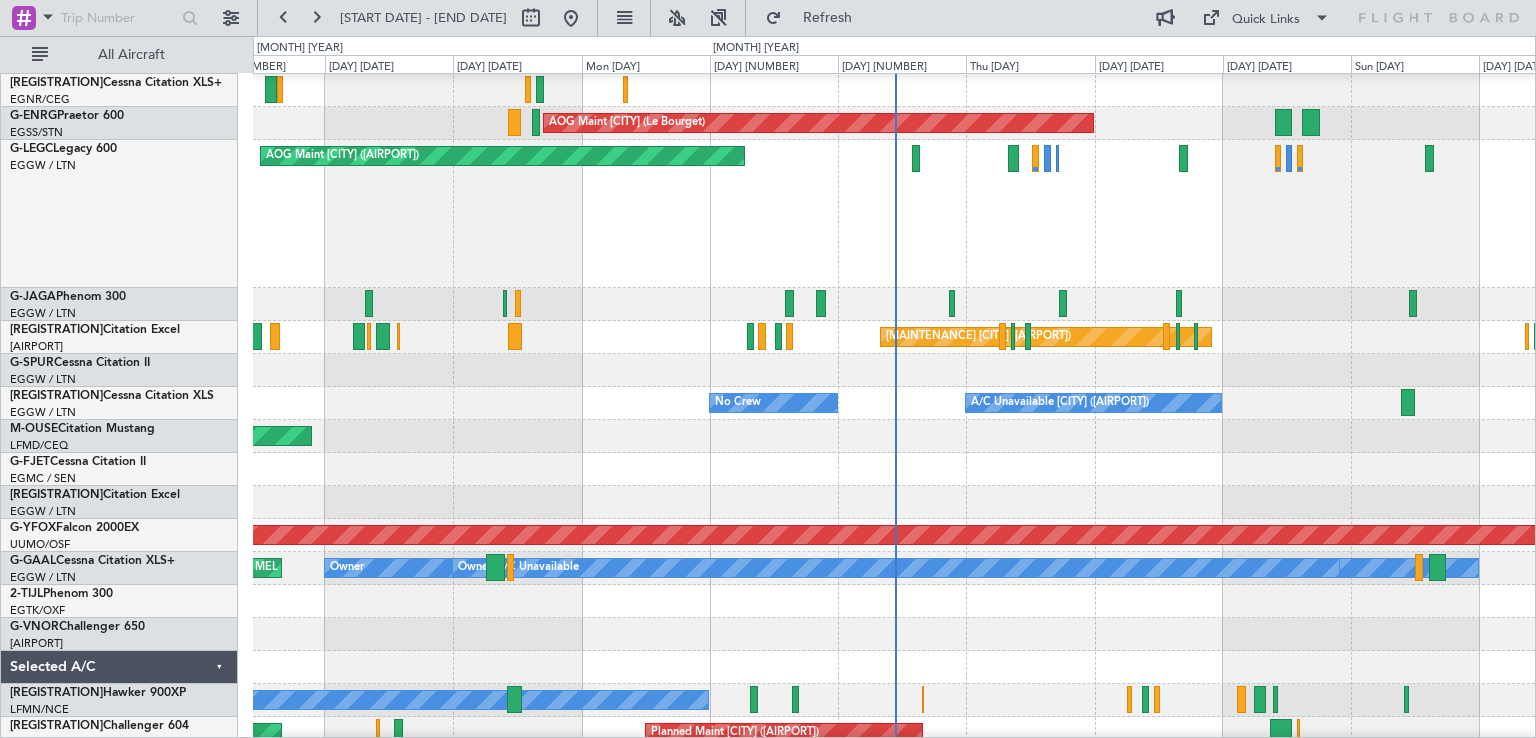 scroll, scrollTop: 197, scrollLeft: 0, axis: vertical 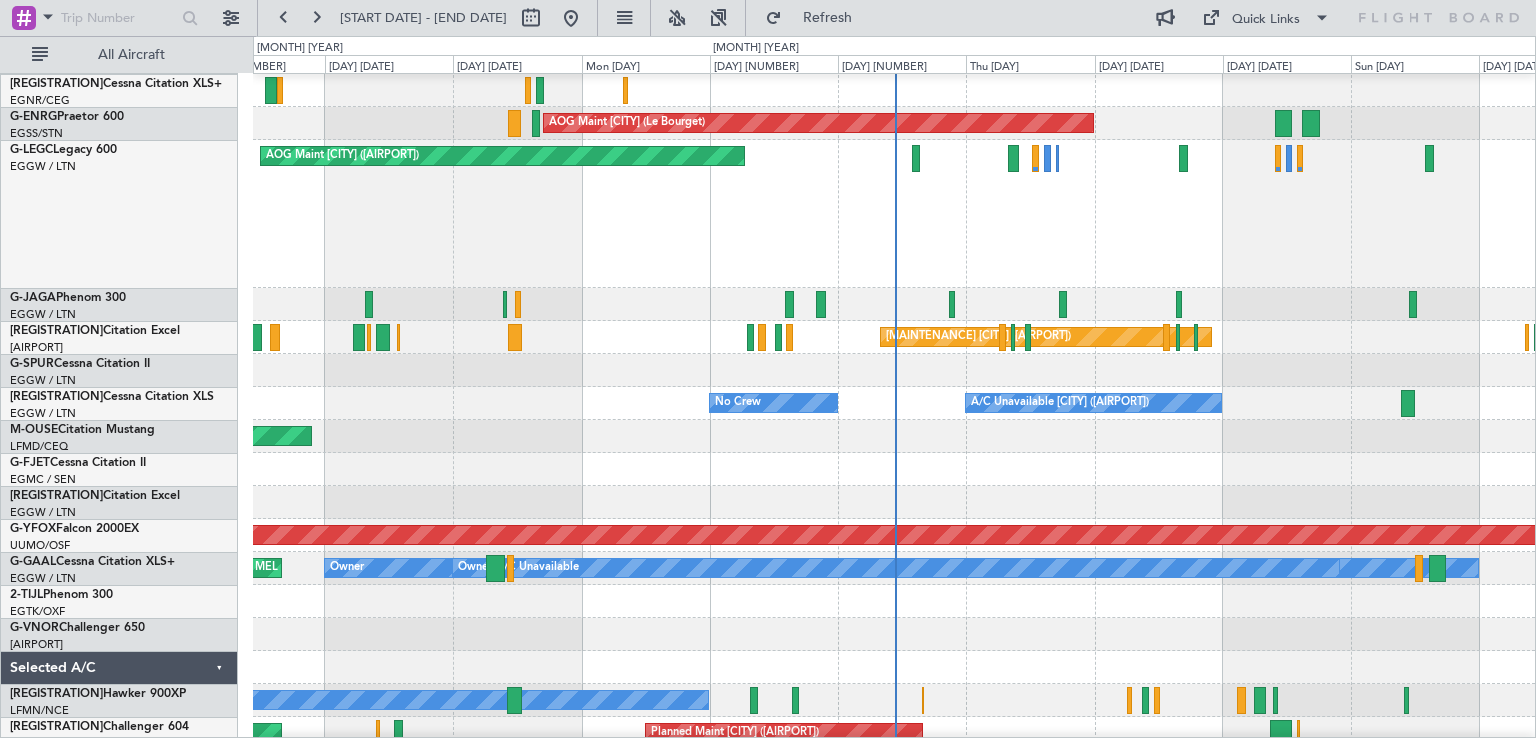 click at bounding box center (894, 634) 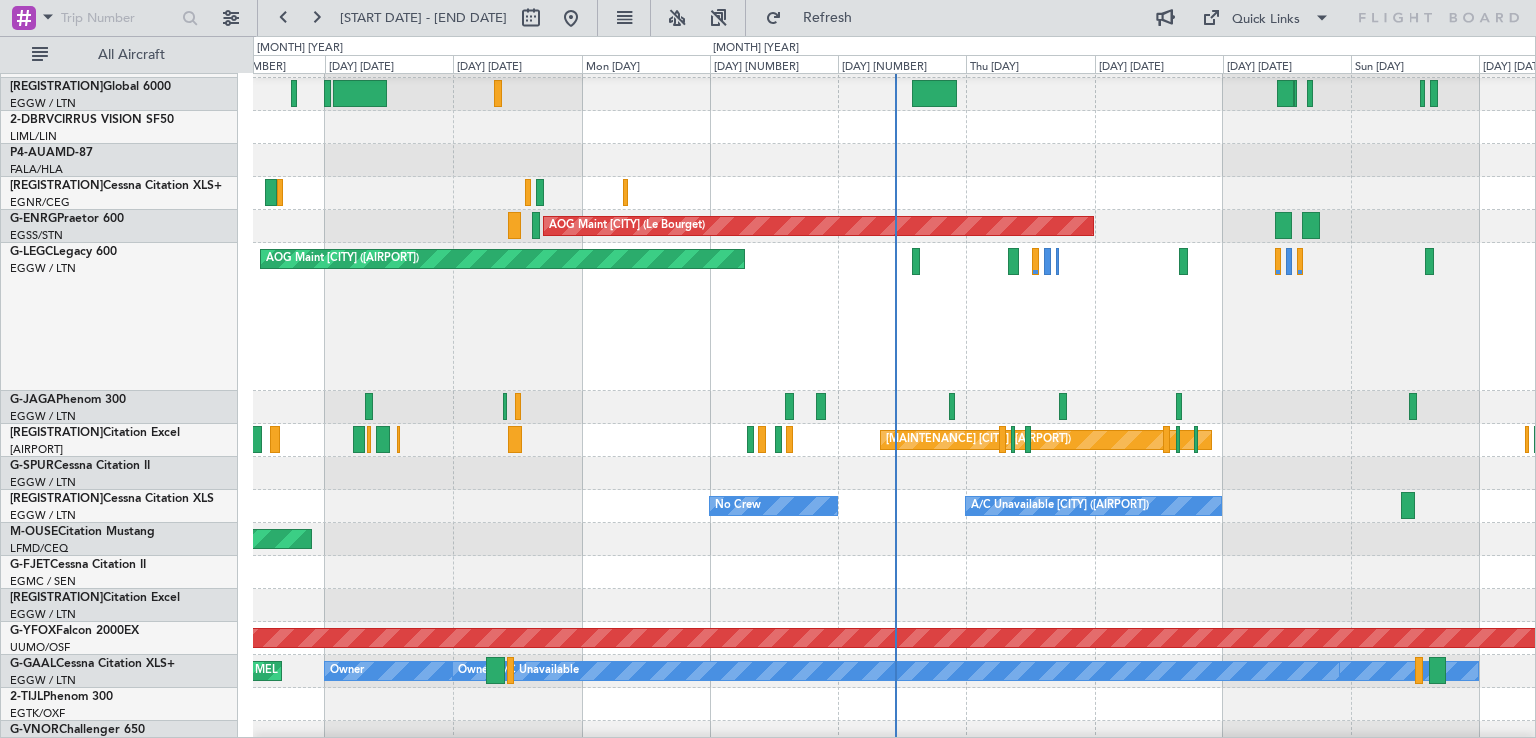 scroll, scrollTop: 94, scrollLeft: 0, axis: vertical 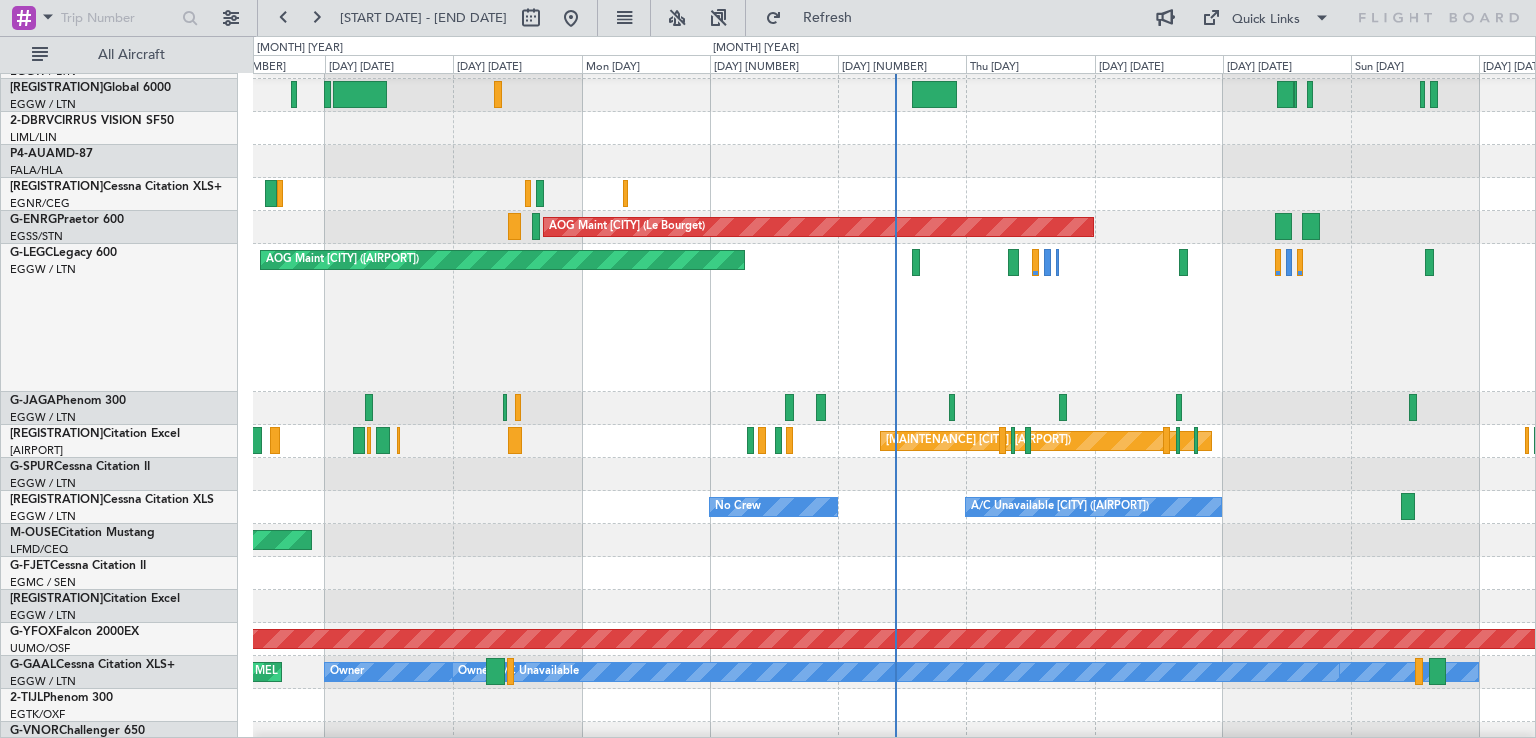 click on "AOG Maint [CITY] ([AIRPORT])" at bounding box center [894, 318] 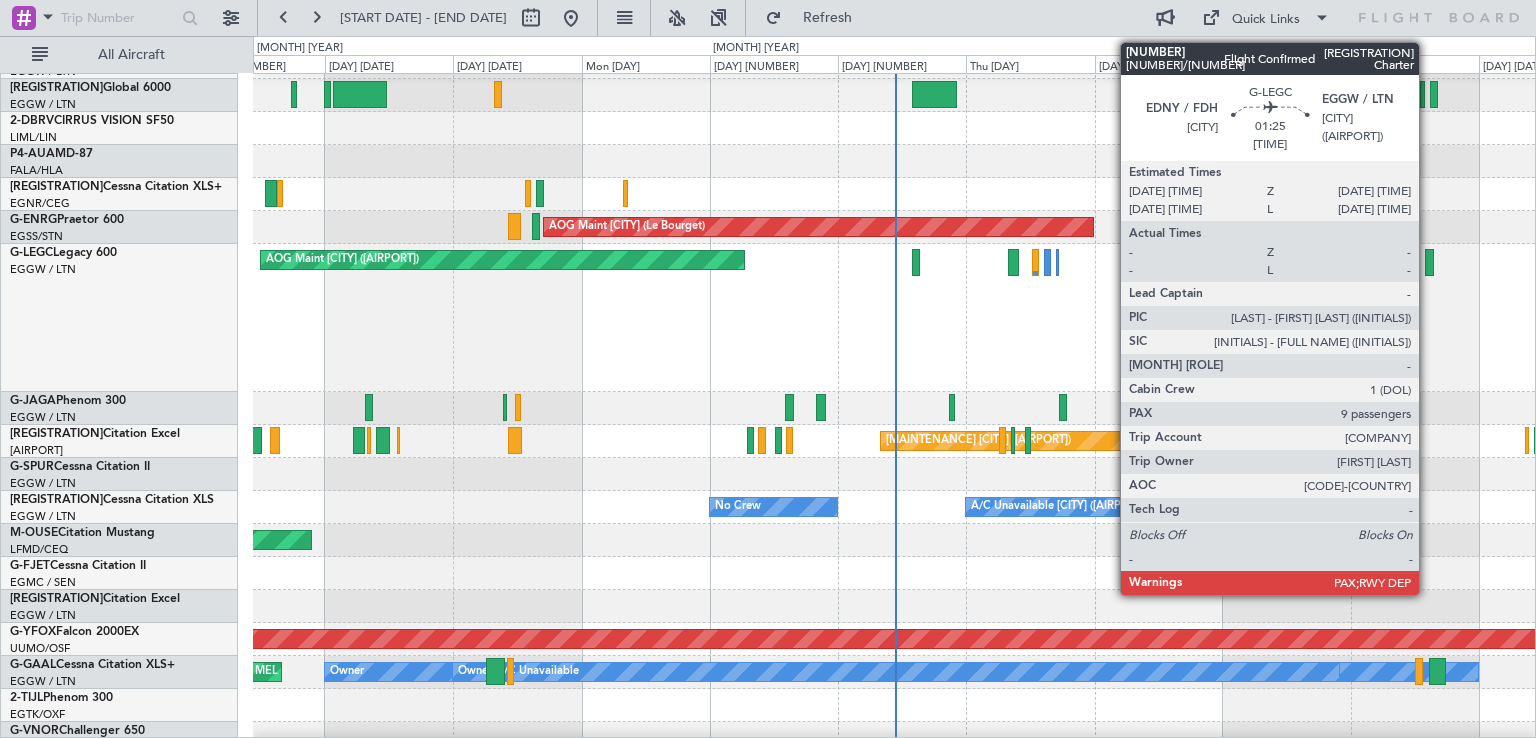 click at bounding box center (916, 262) 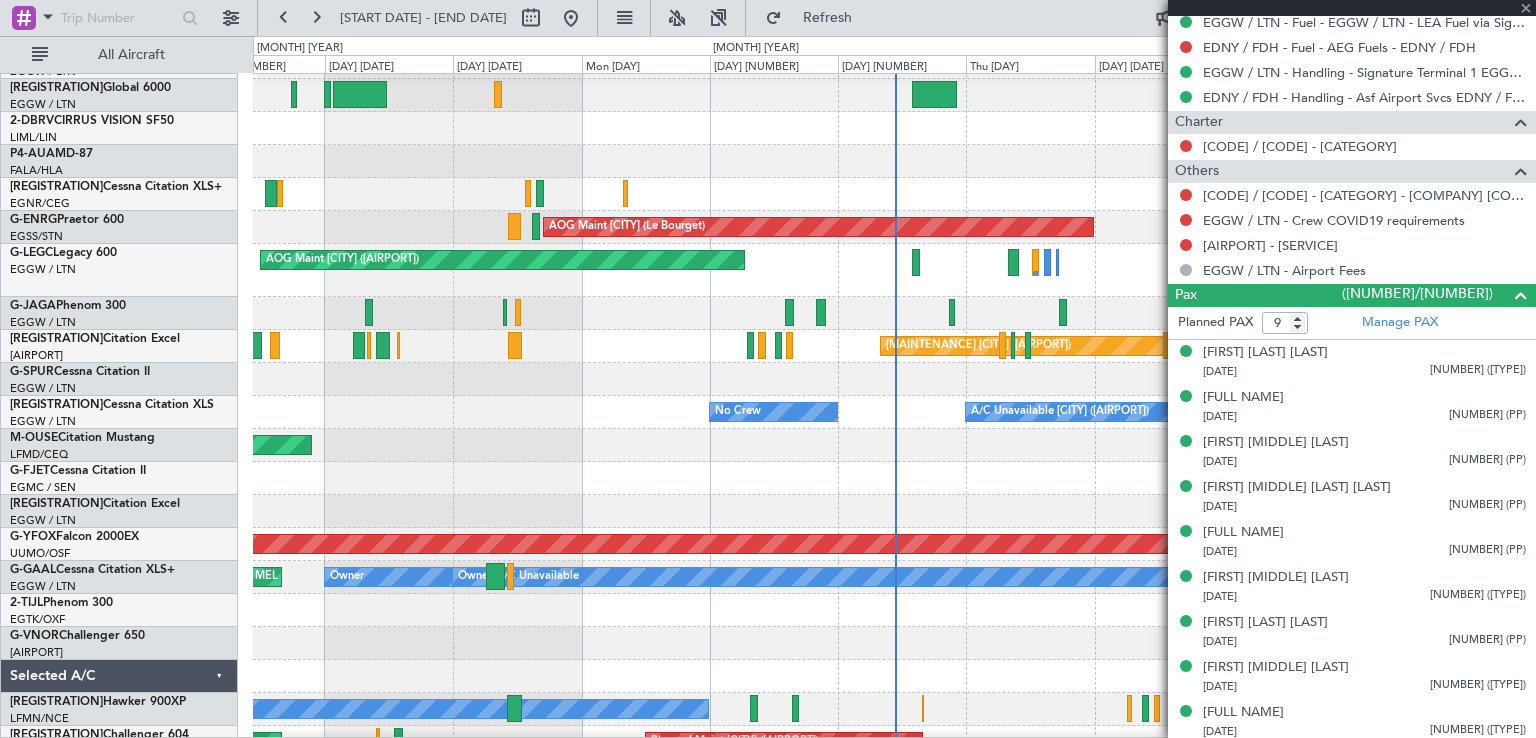 scroll, scrollTop: 836, scrollLeft: 0, axis: vertical 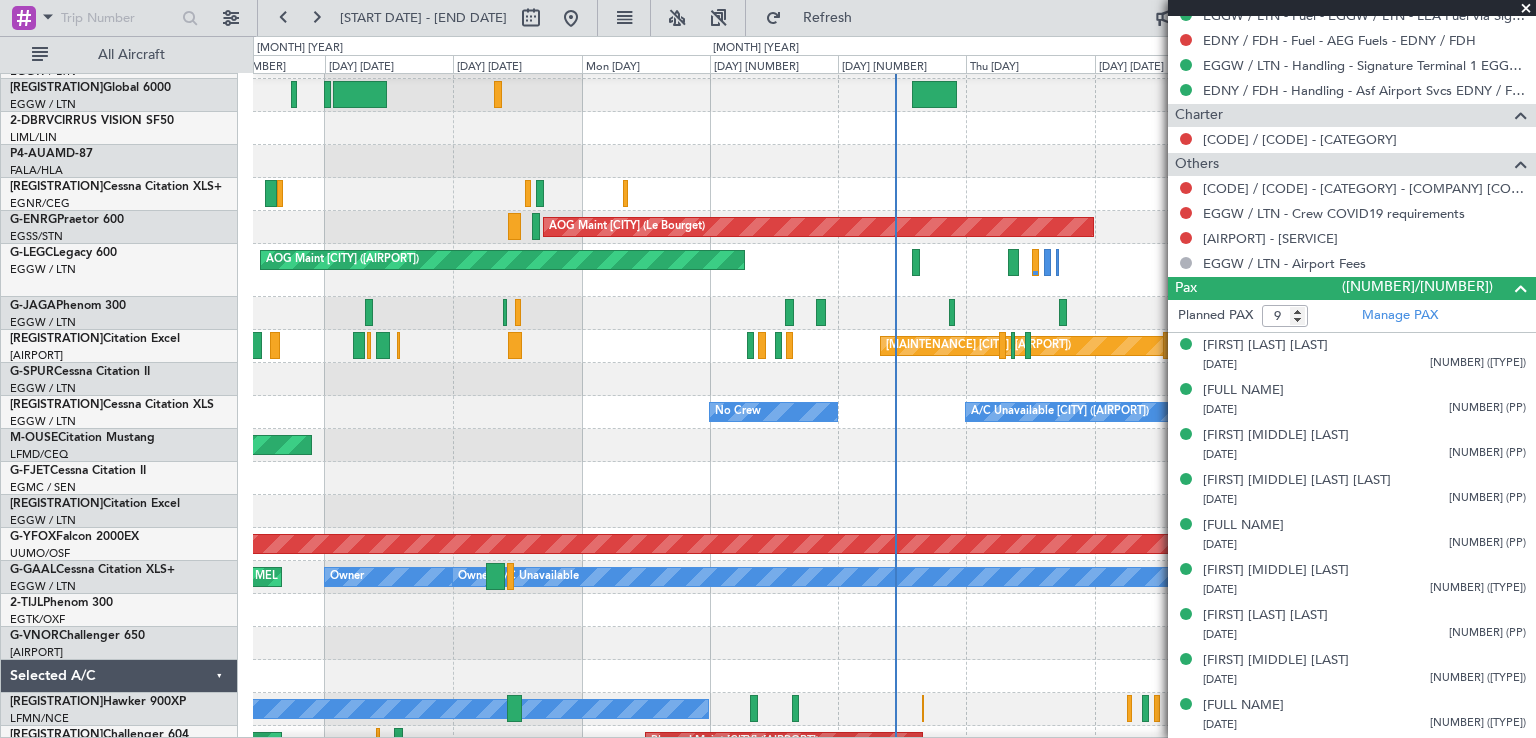 click at bounding box center (894, 478) 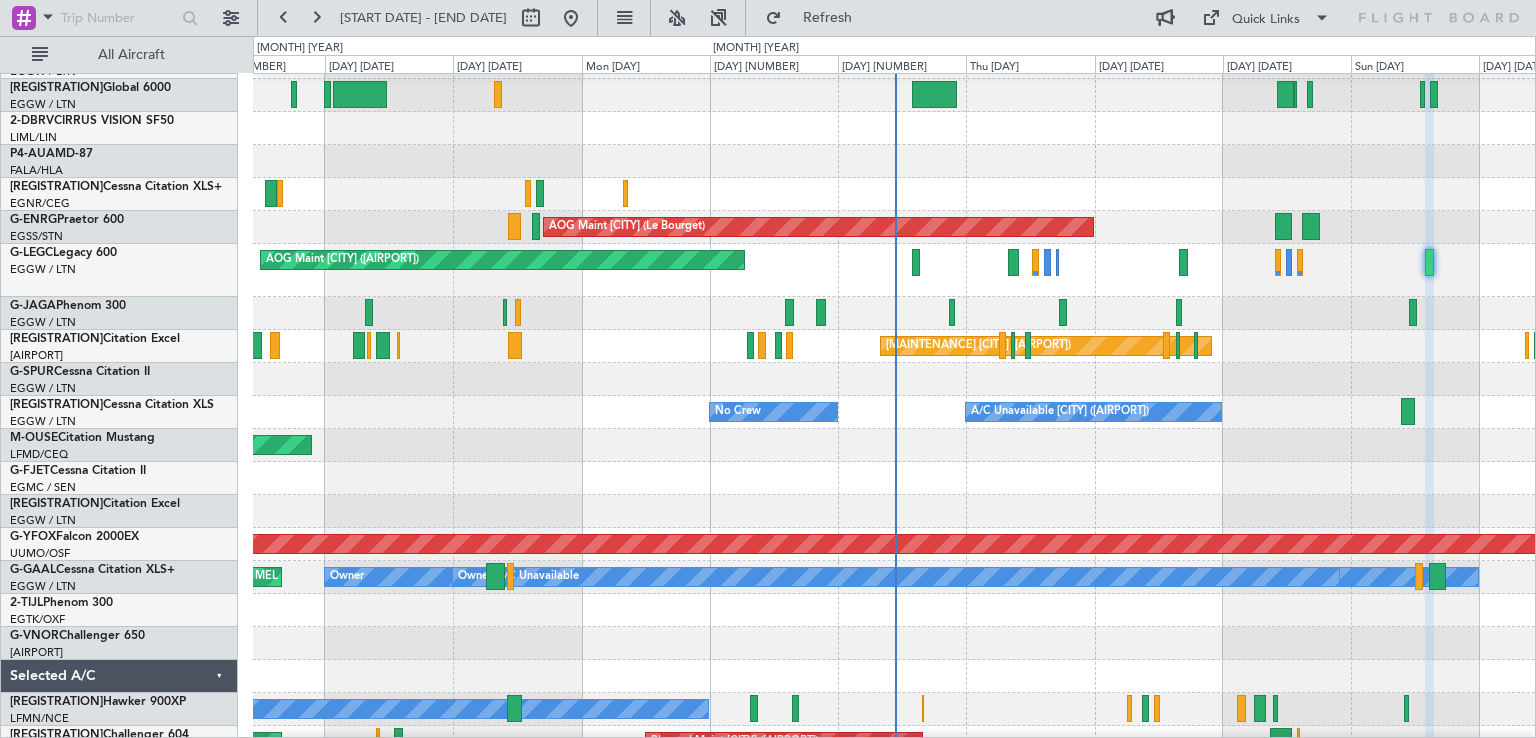 scroll, scrollTop: 0, scrollLeft: 0, axis: both 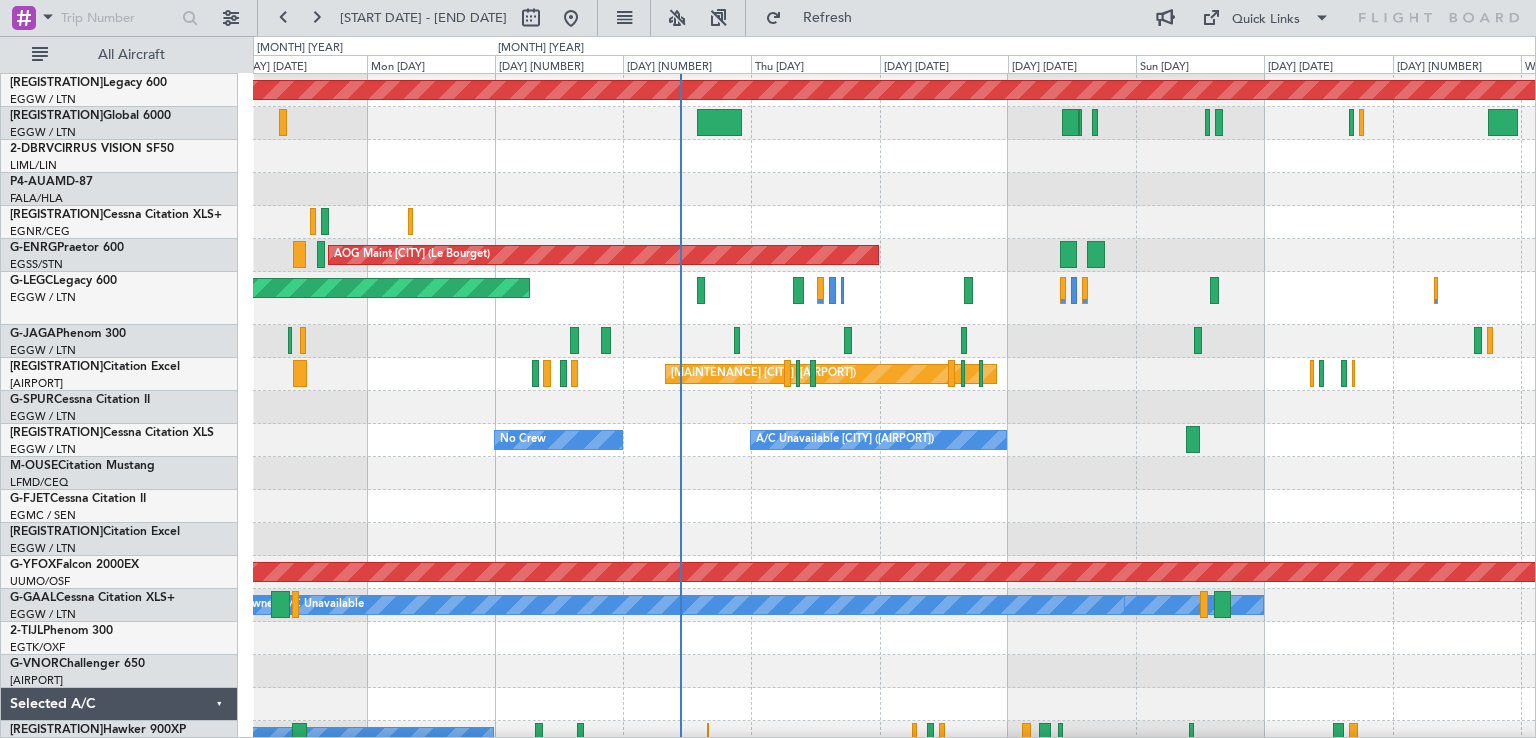 click on "AOG Maint [CITY] ([AIRPORT])" at bounding box center [894, 298] 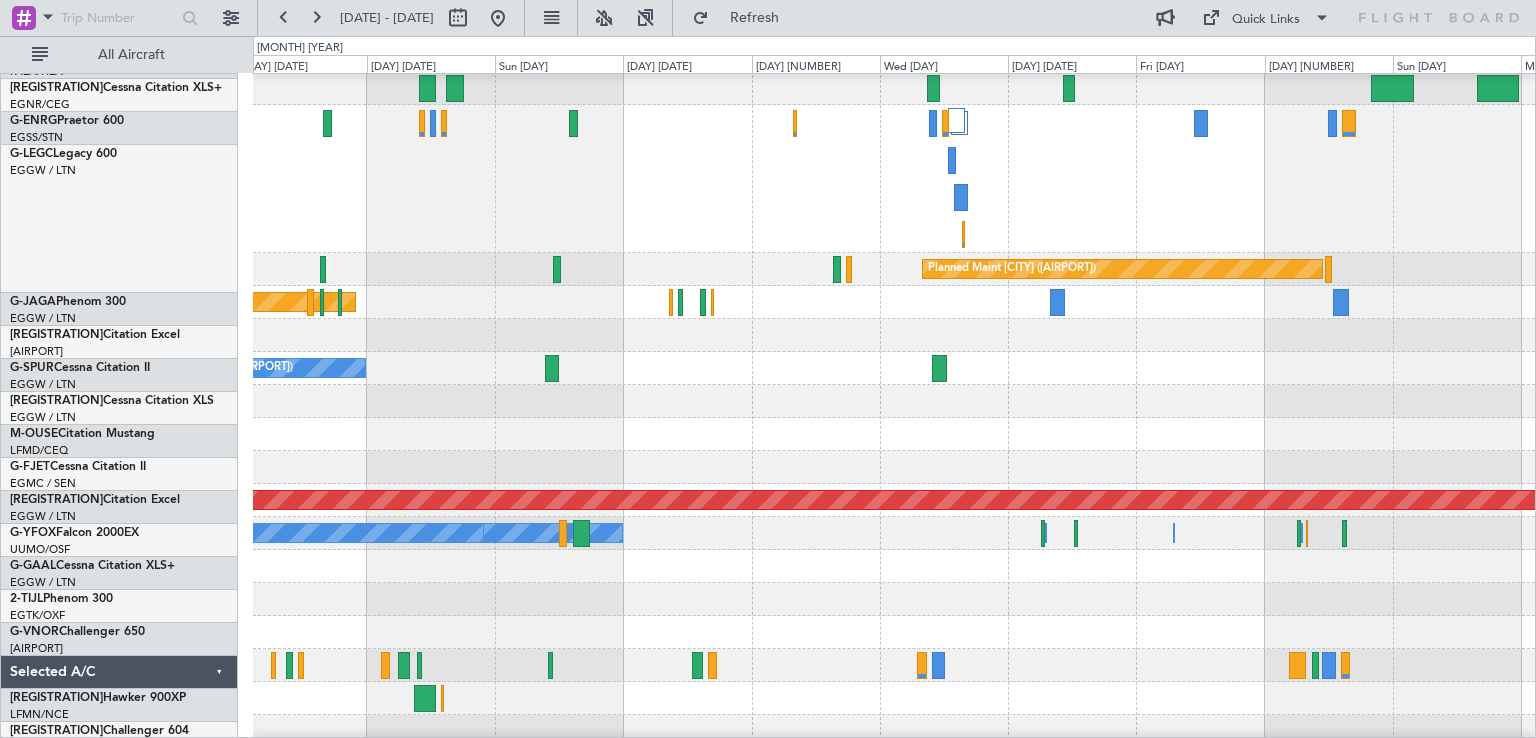 scroll, scrollTop: 232, scrollLeft: 0, axis: vertical 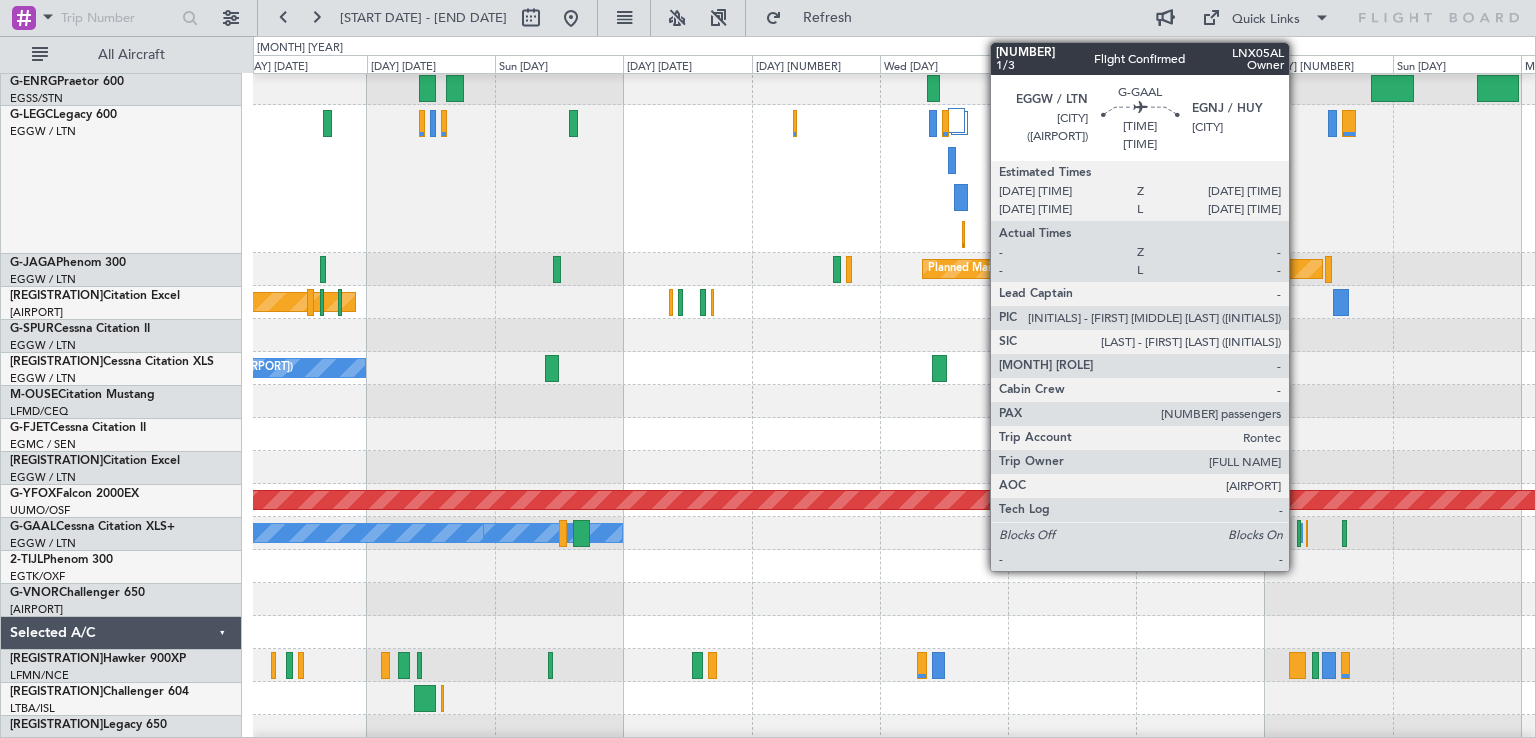 click at bounding box center (581, 533) 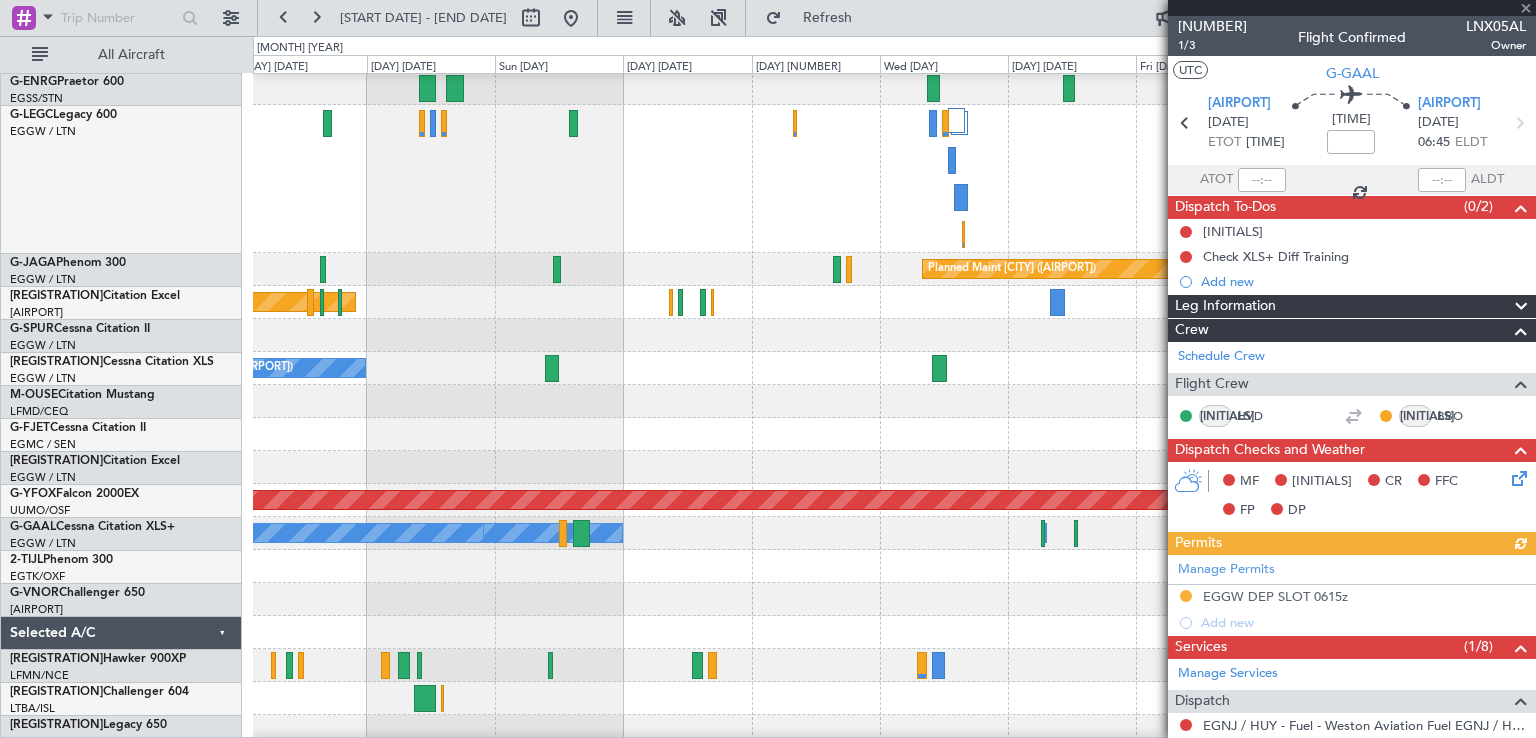 scroll, scrollTop: 366, scrollLeft: 0, axis: vertical 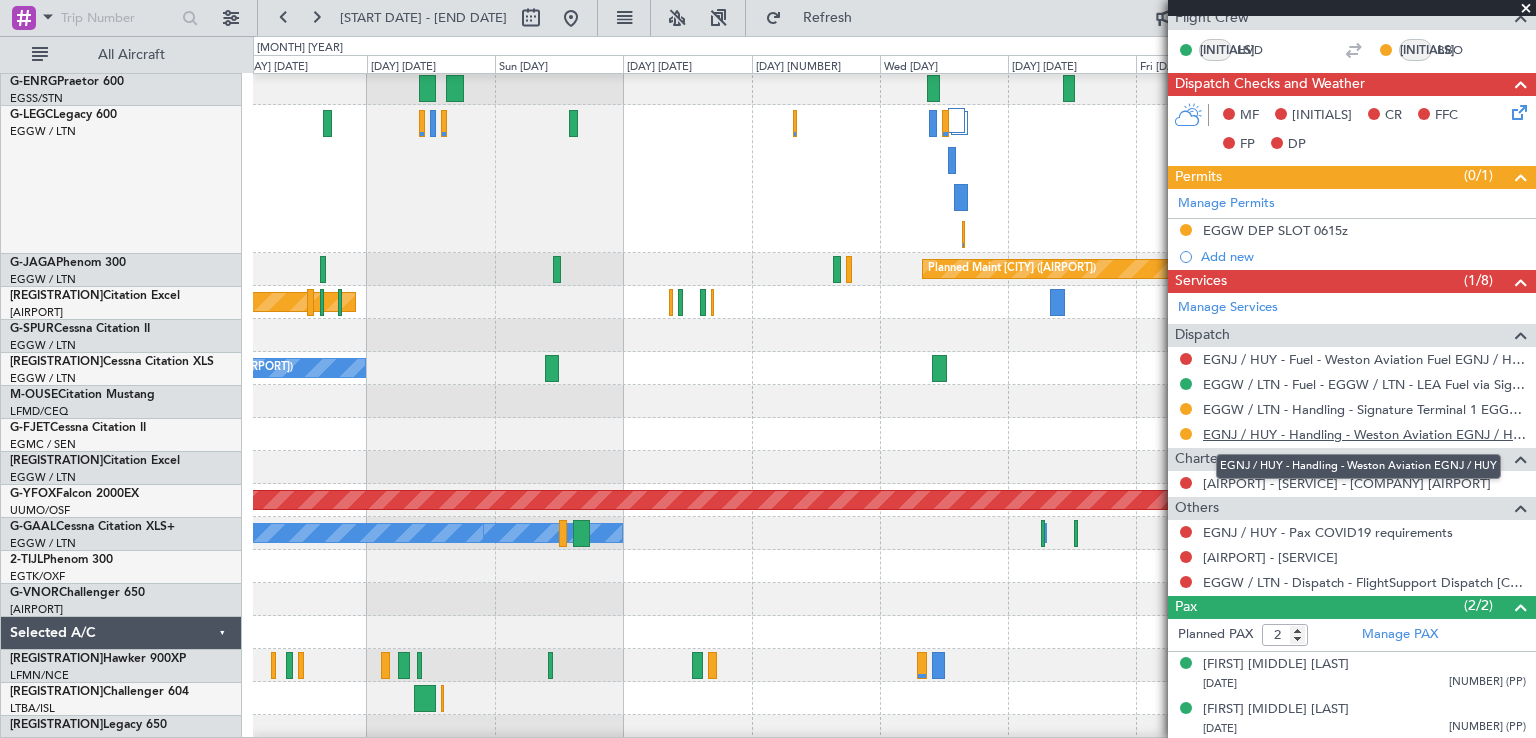 click on "EGNJ / HUY - Handling - Weston Aviation EGNJ / HUY" at bounding box center (1364, 434) 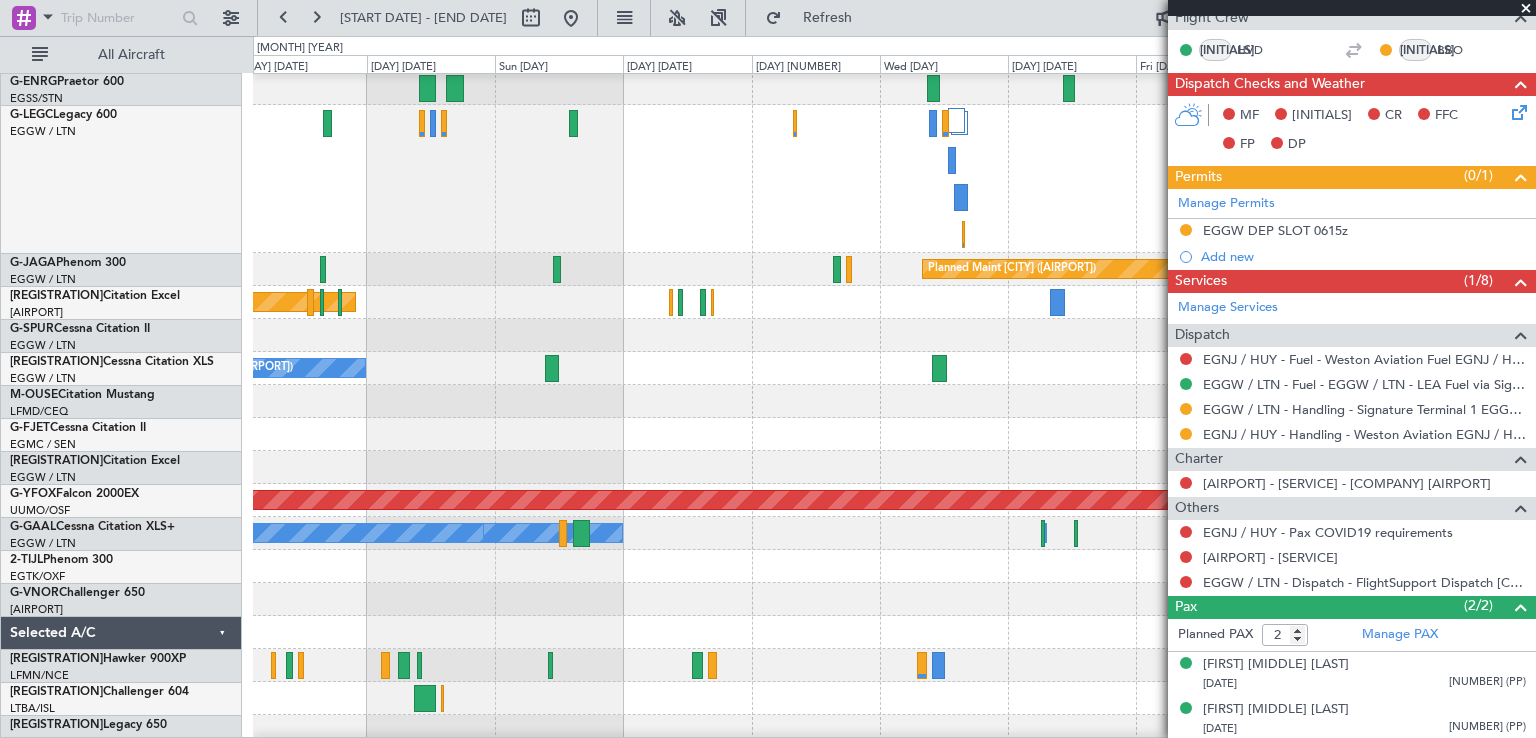 scroll, scrollTop: 0, scrollLeft: 0, axis: both 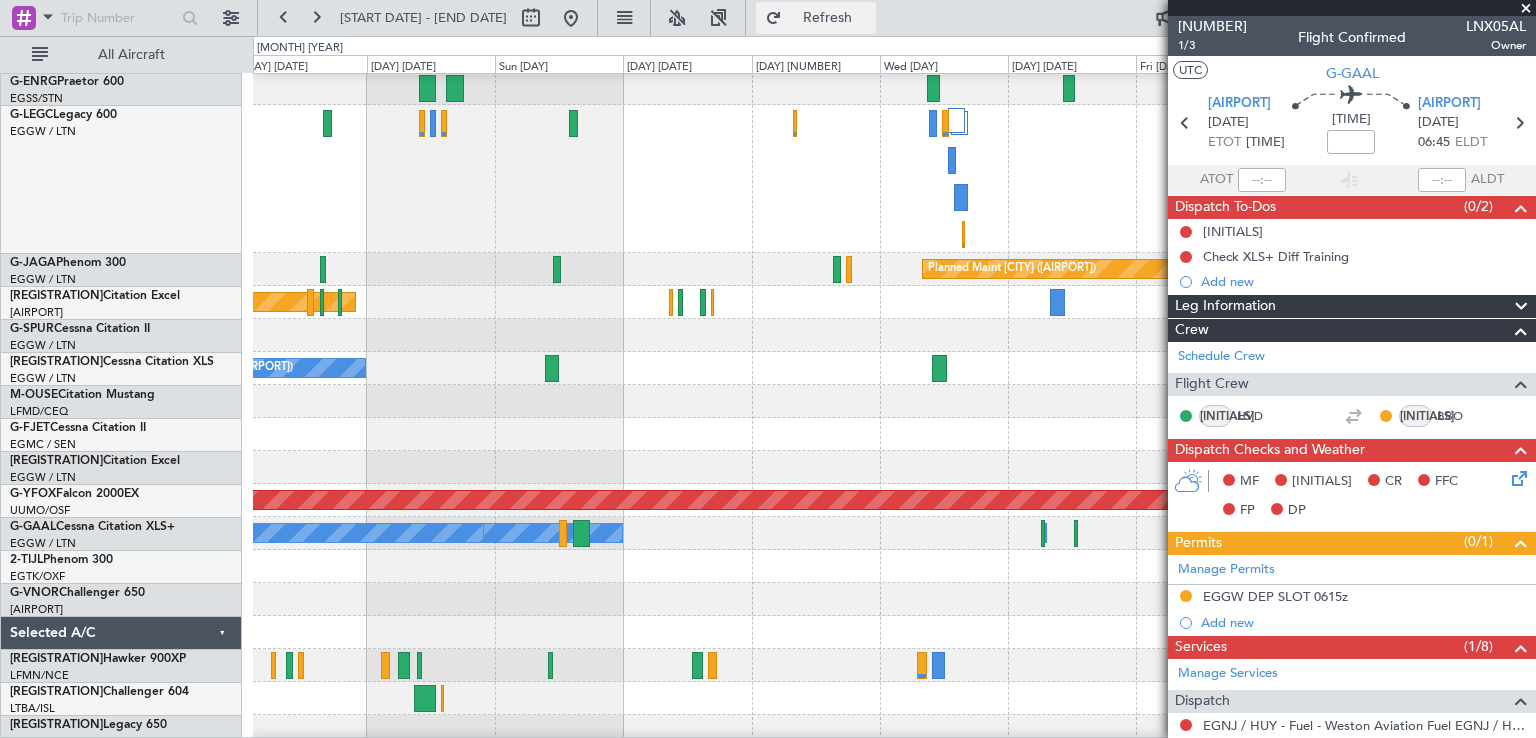 click on "Refresh" at bounding box center (816, 18) 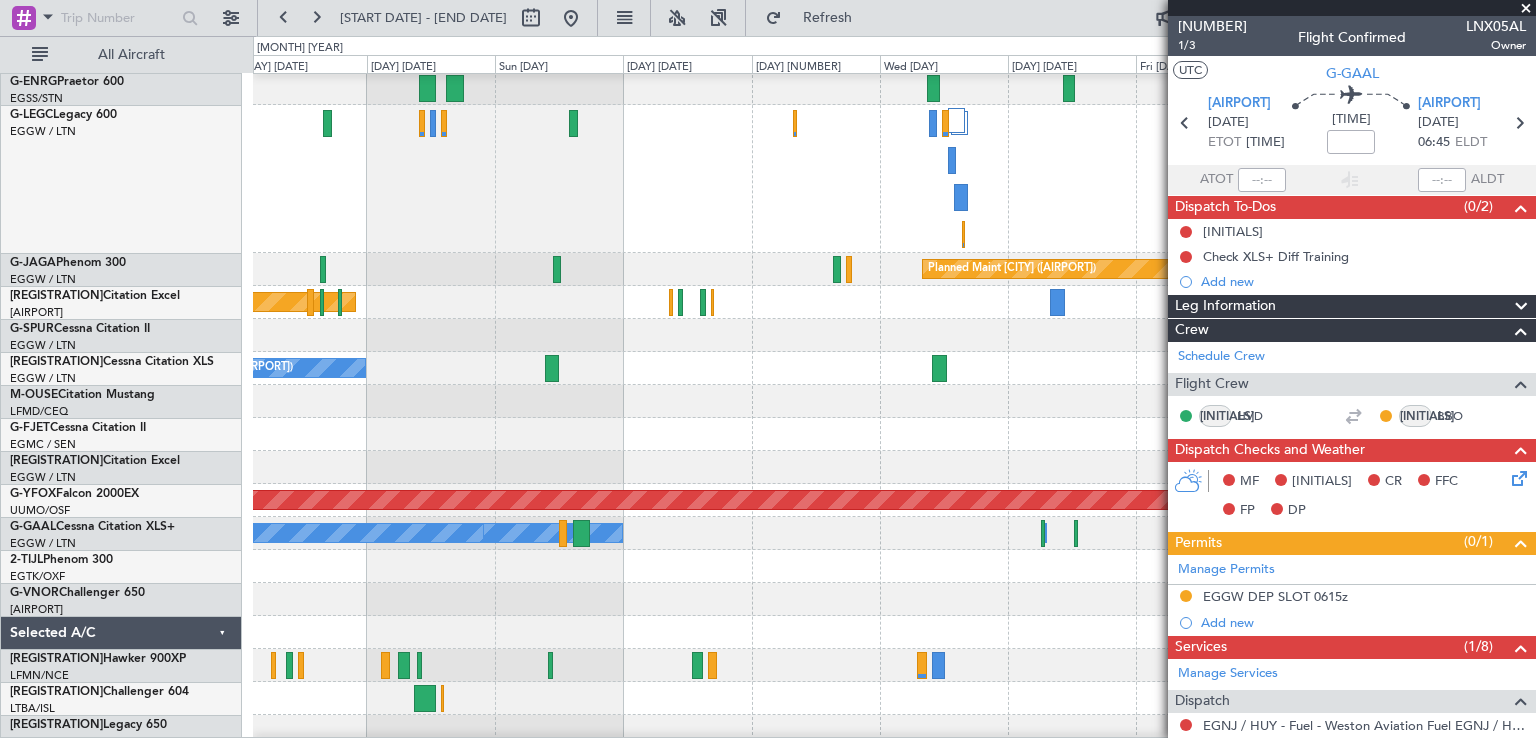 click at bounding box center [1526, 9] 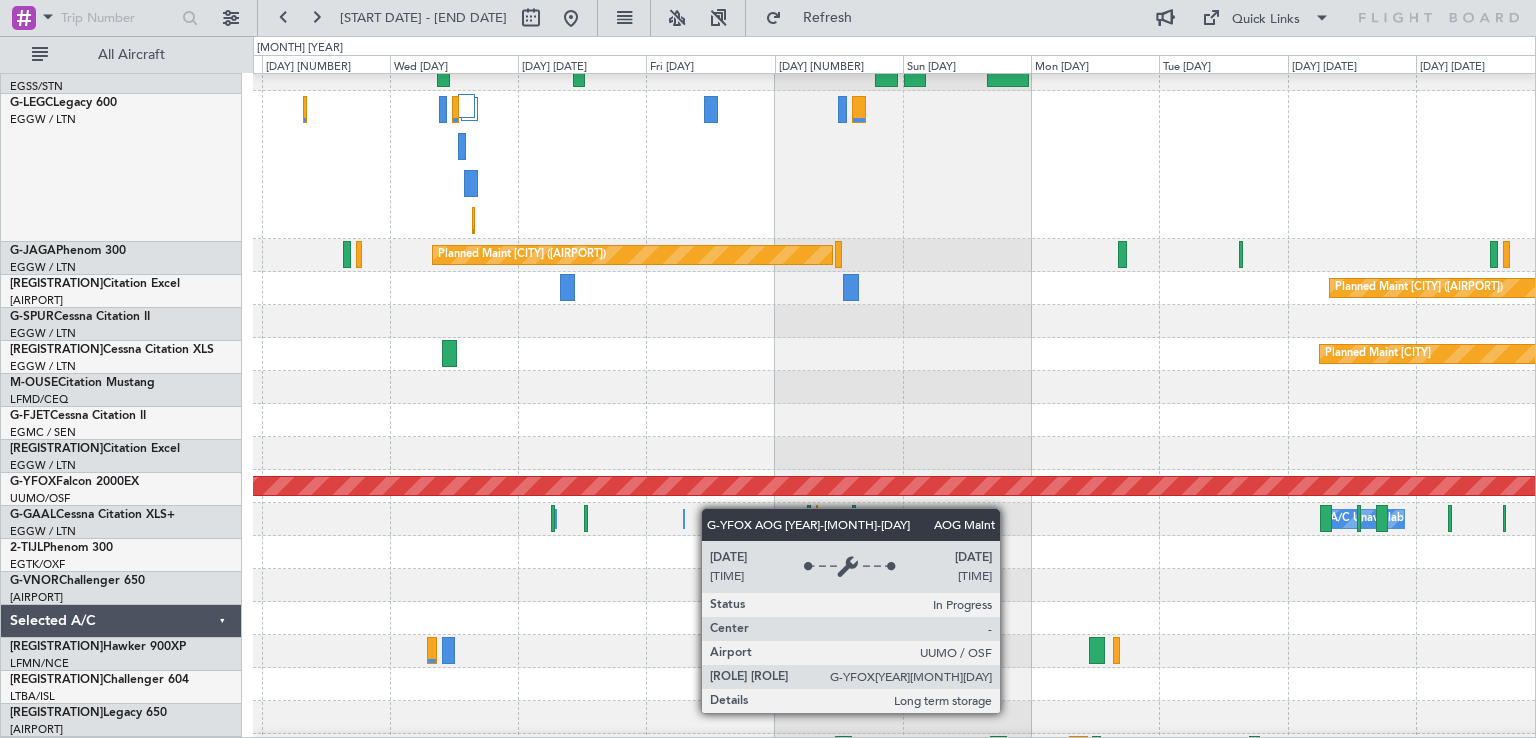 scroll, scrollTop: 249, scrollLeft: 0, axis: vertical 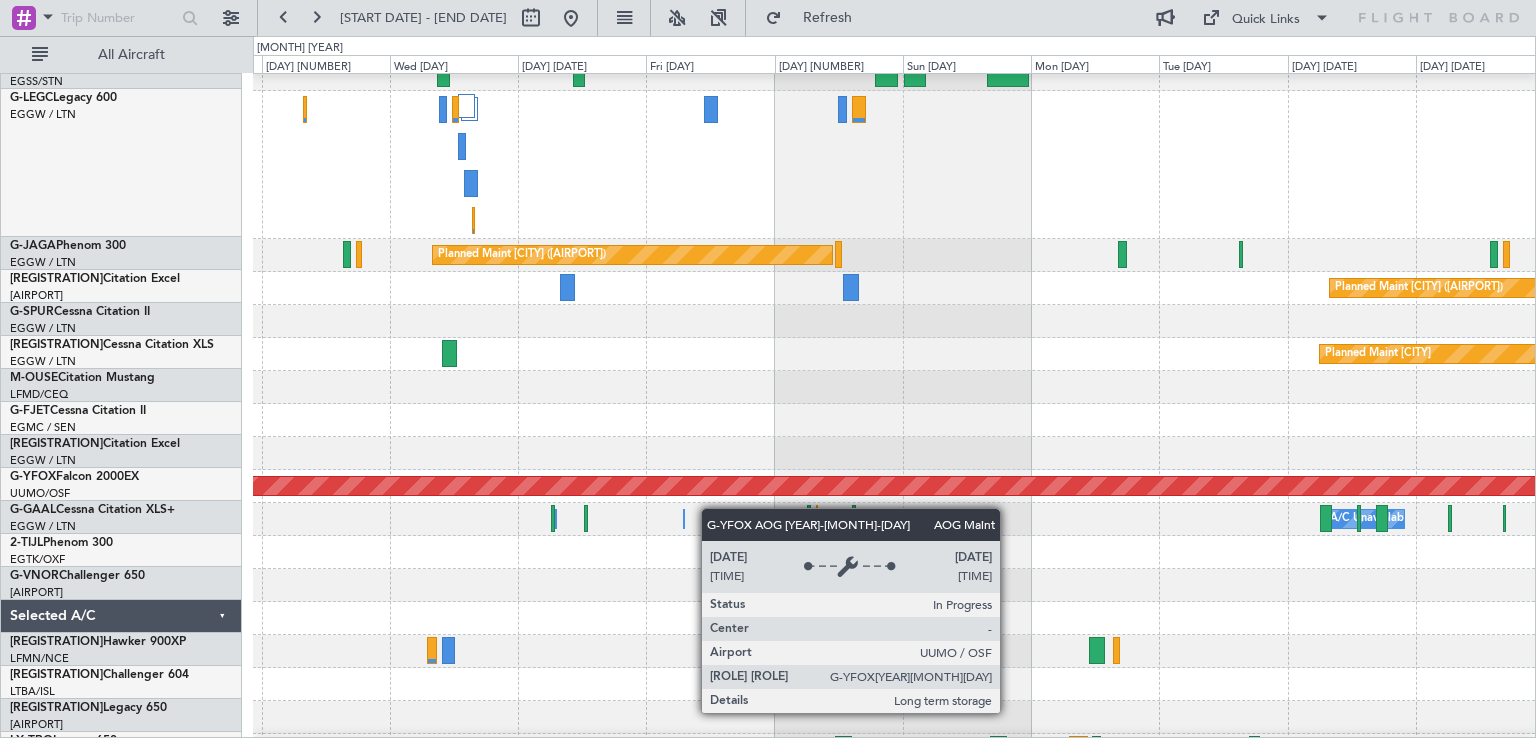 click on "[MAINTENANCE] [CITY]" at bounding box center [894, 486] 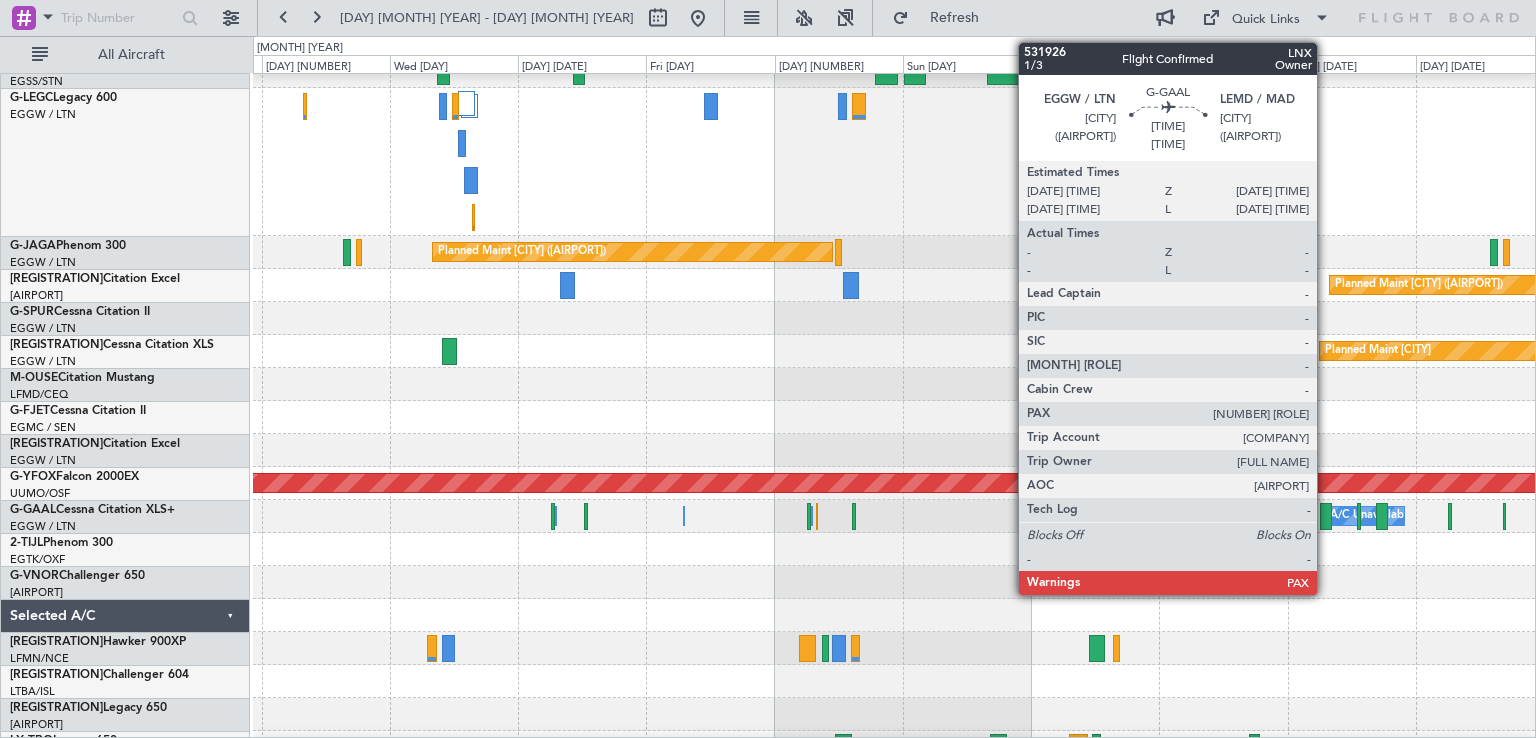 click at bounding box center [553, 516] 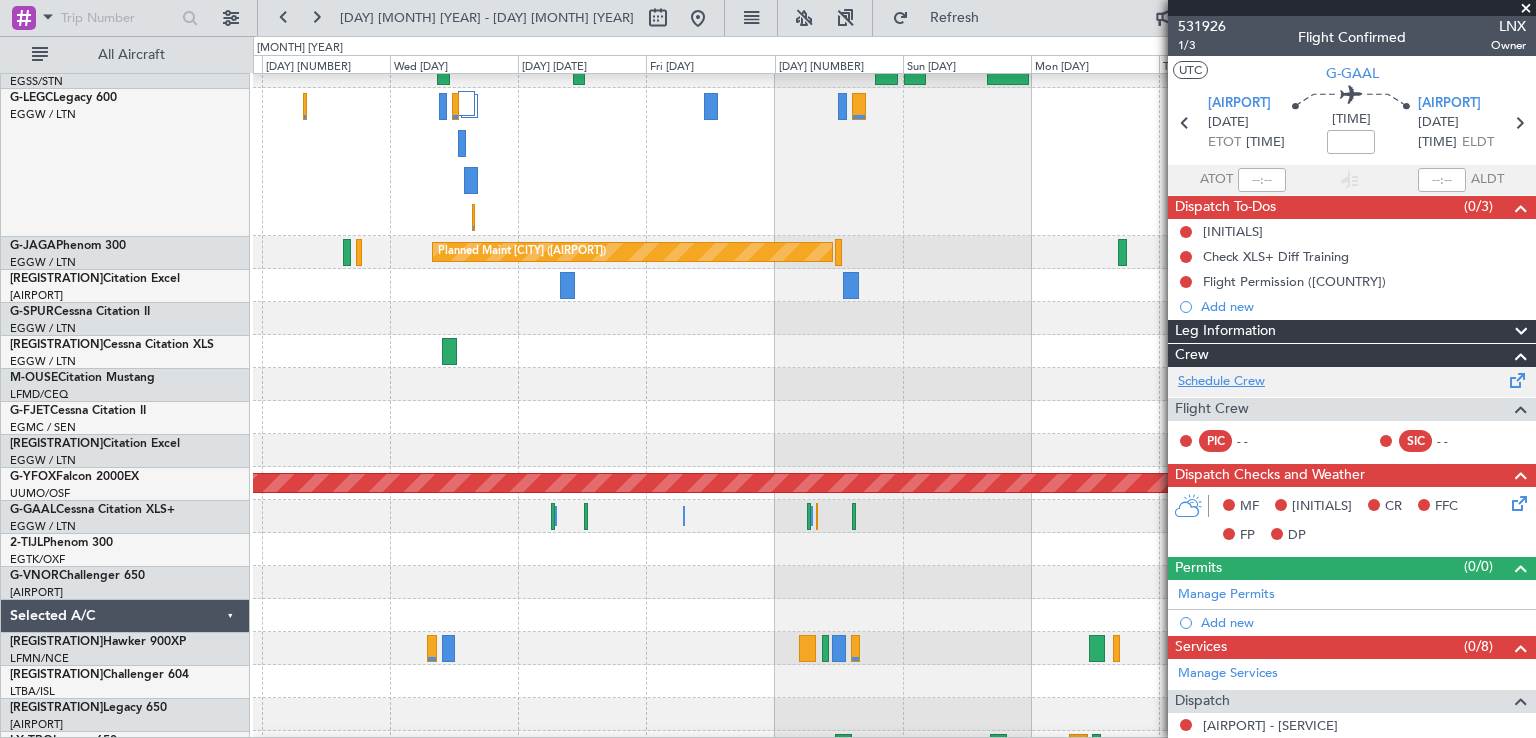 click on "Schedule Crew" at bounding box center (1221, 382) 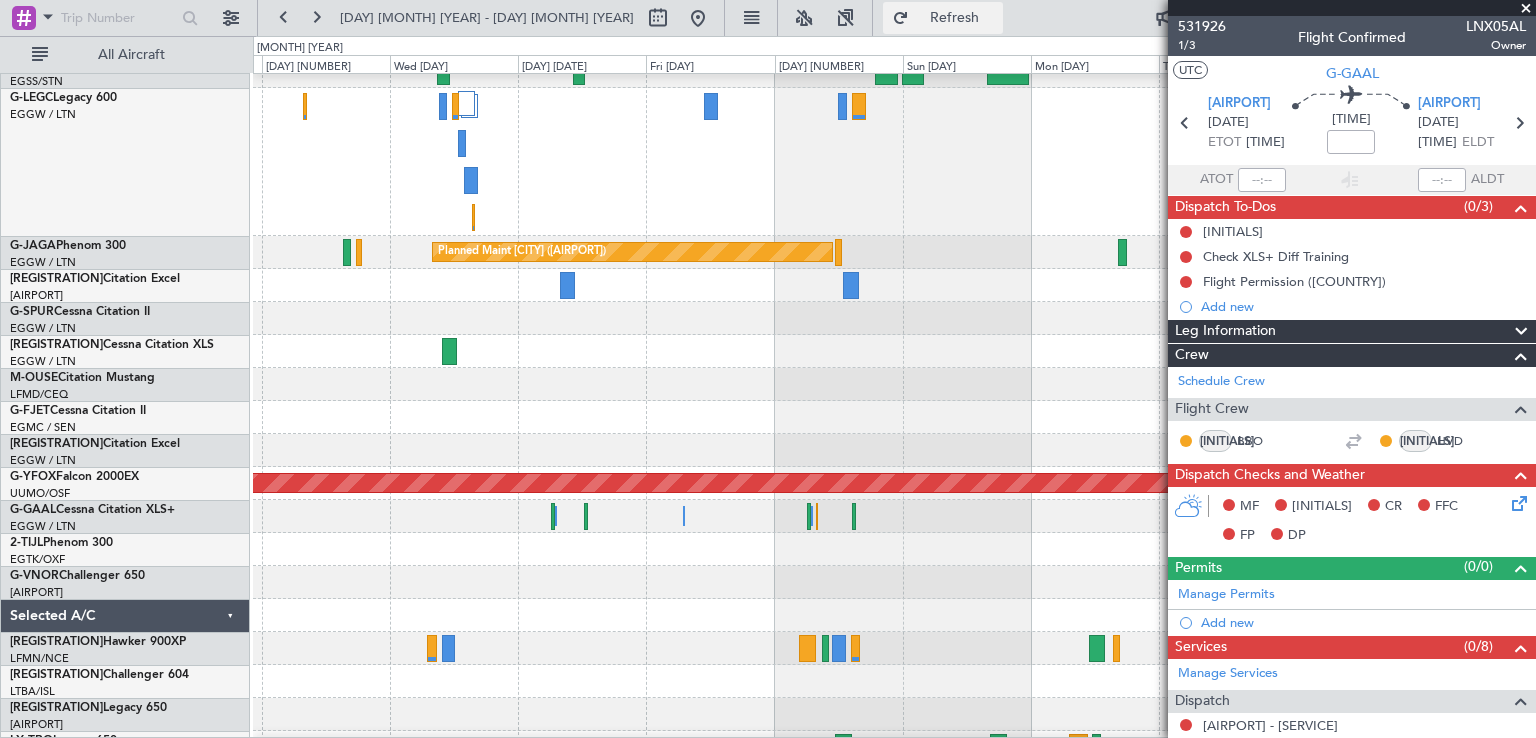 click on "Refresh" at bounding box center [955, 18] 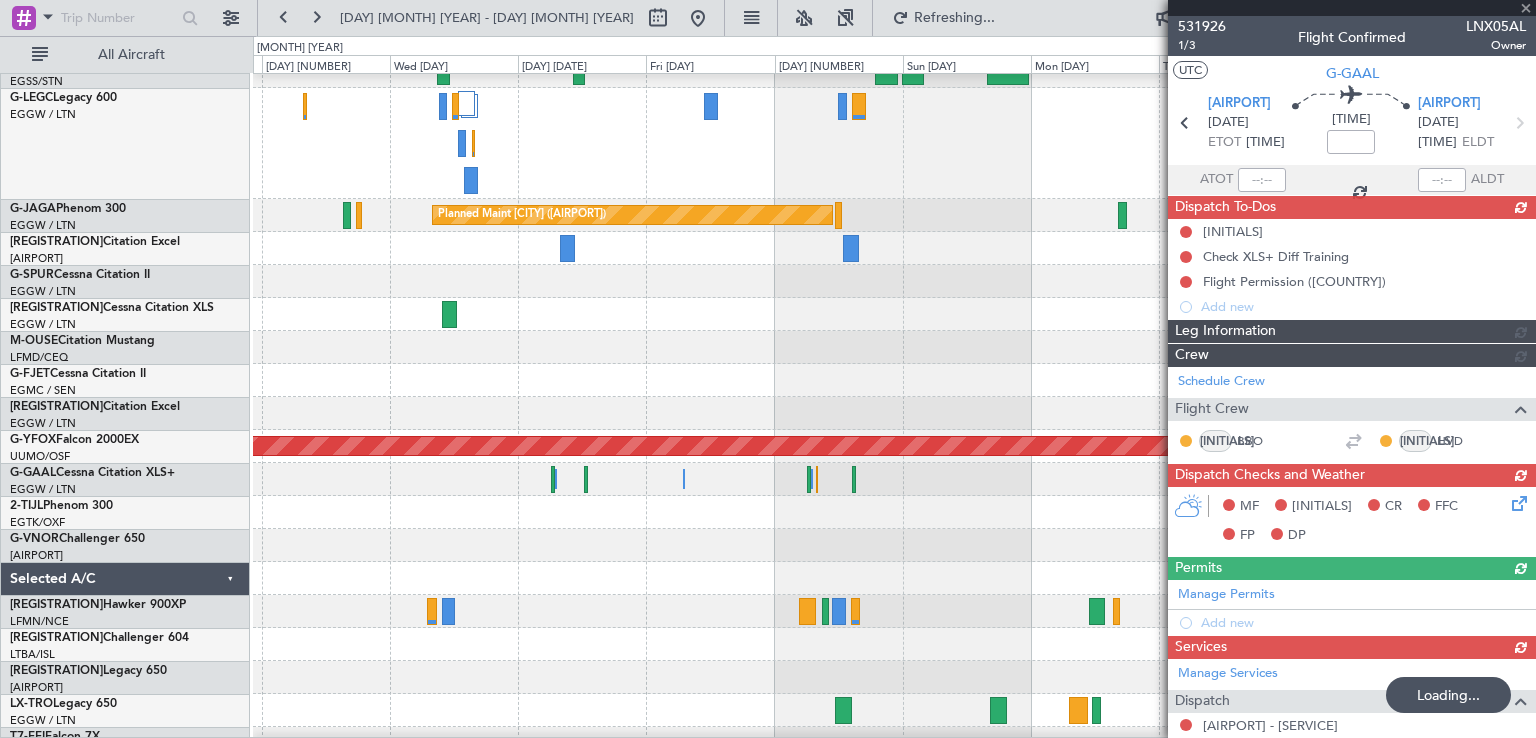 click at bounding box center [1352, 8] 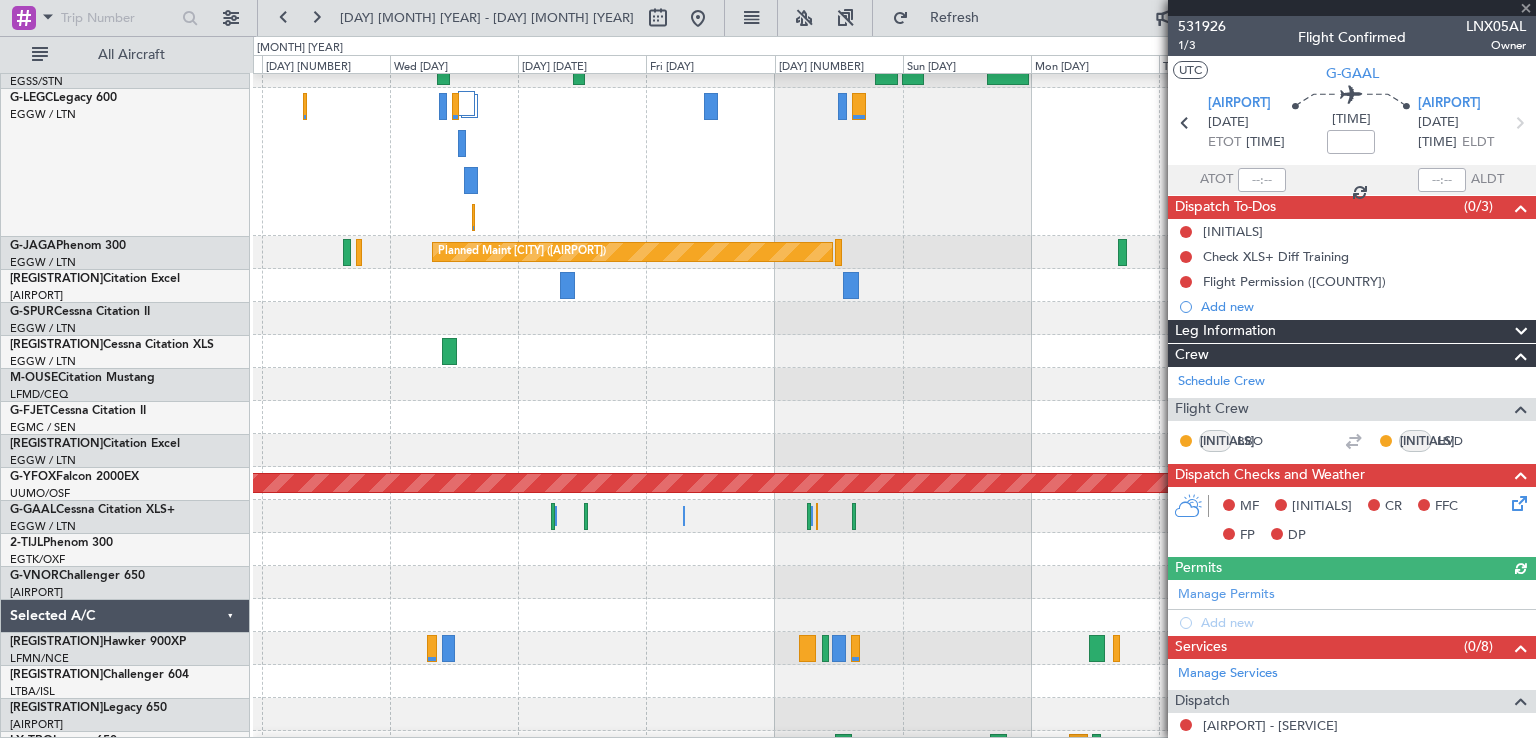 click at bounding box center (894, 162) 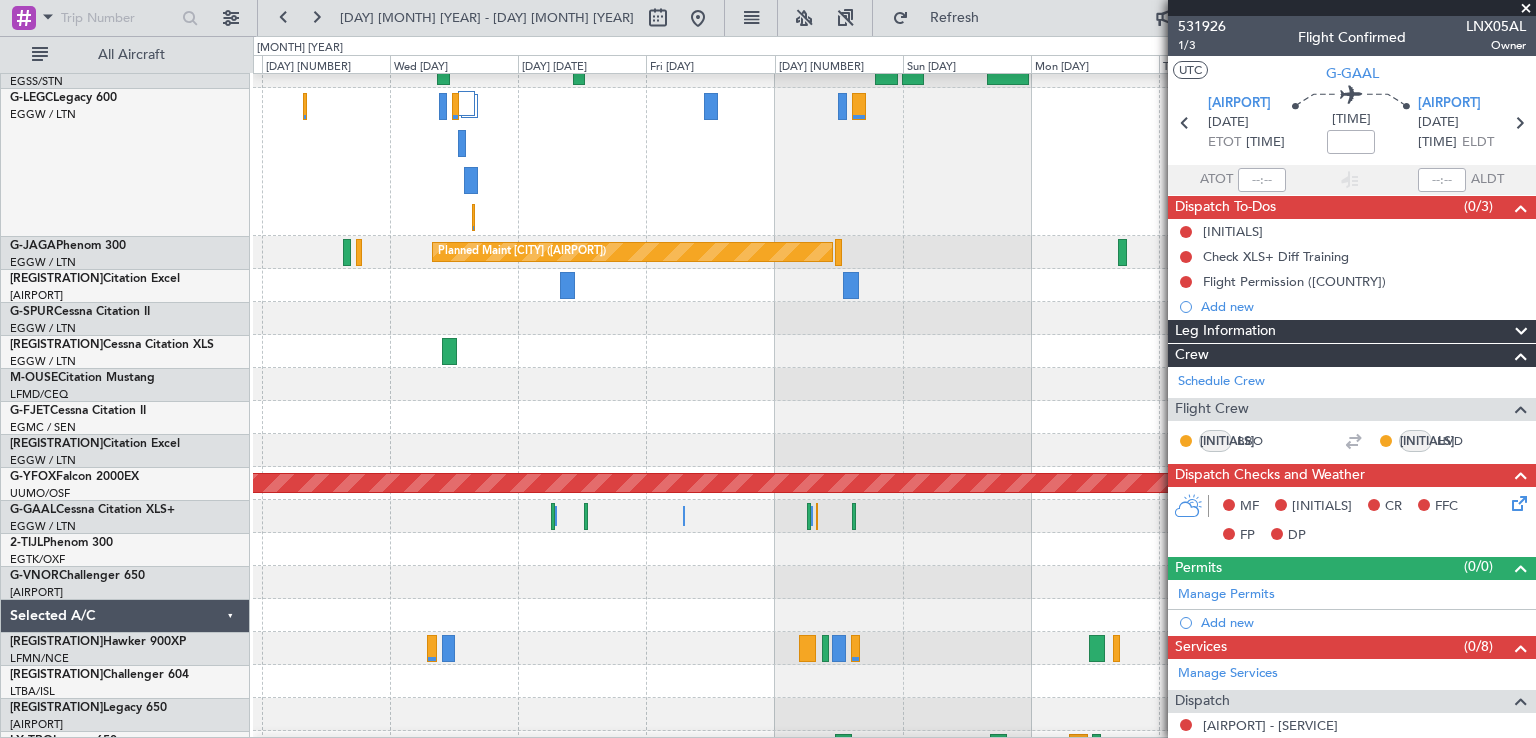 click at bounding box center (1526, 9) 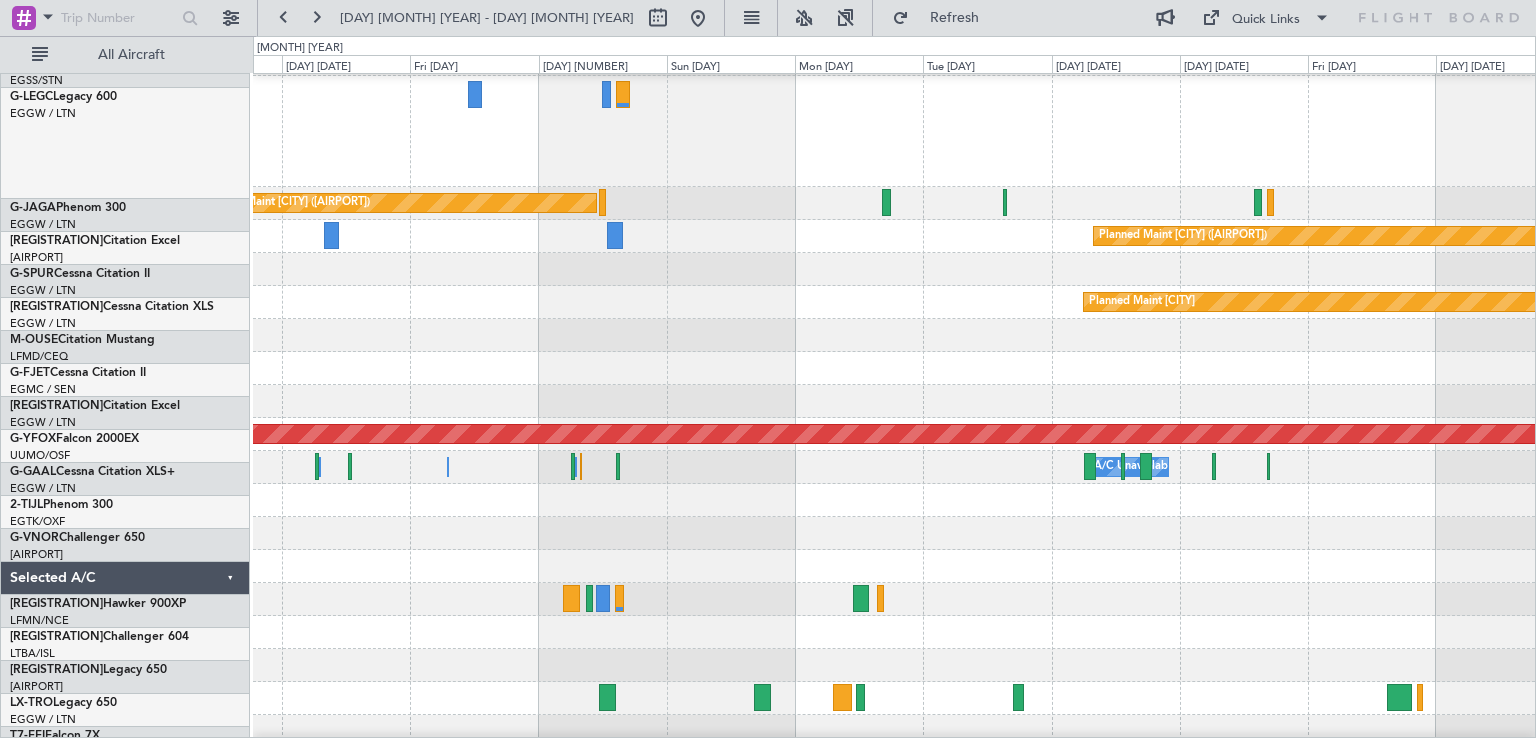 scroll, scrollTop: 262, scrollLeft: 0, axis: vertical 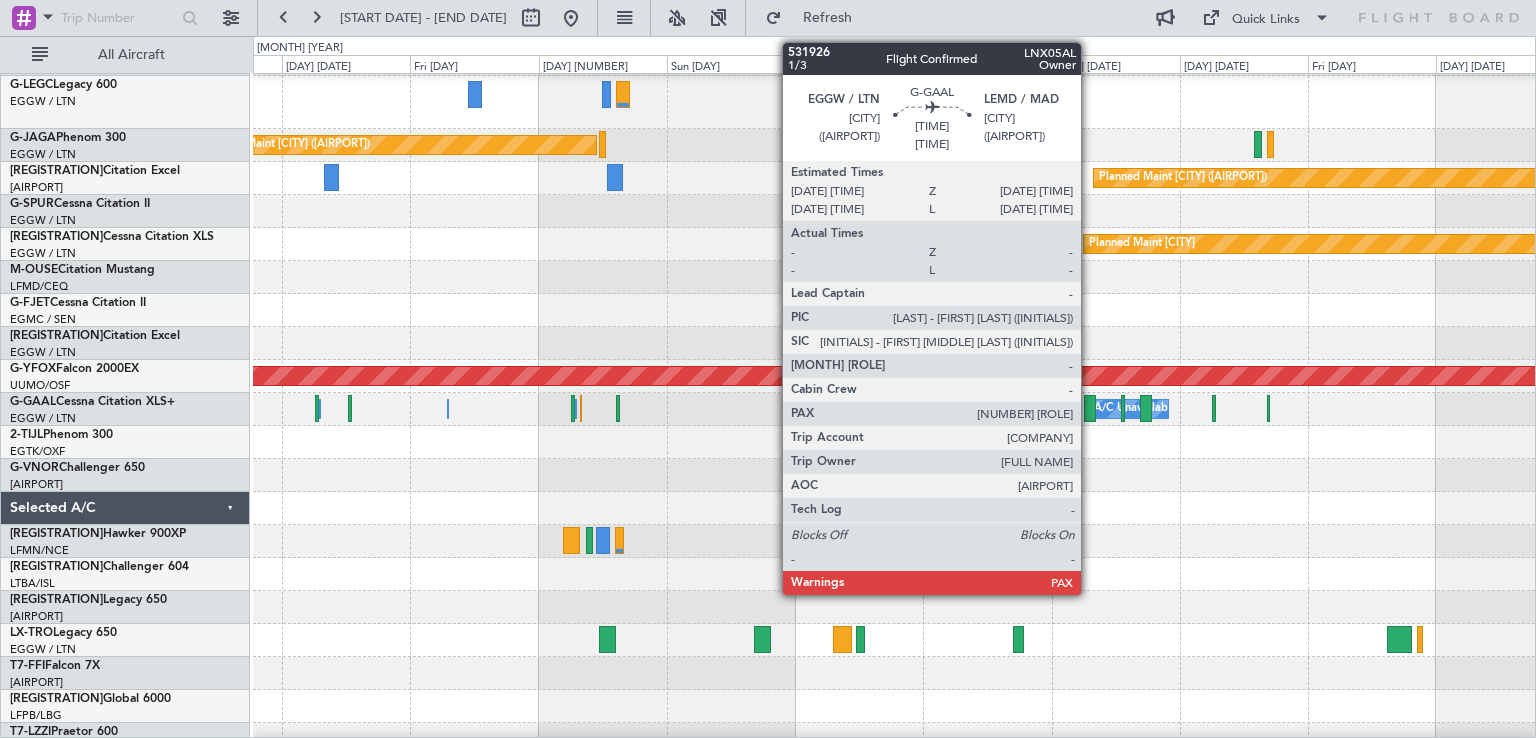 click at bounding box center [317, 408] 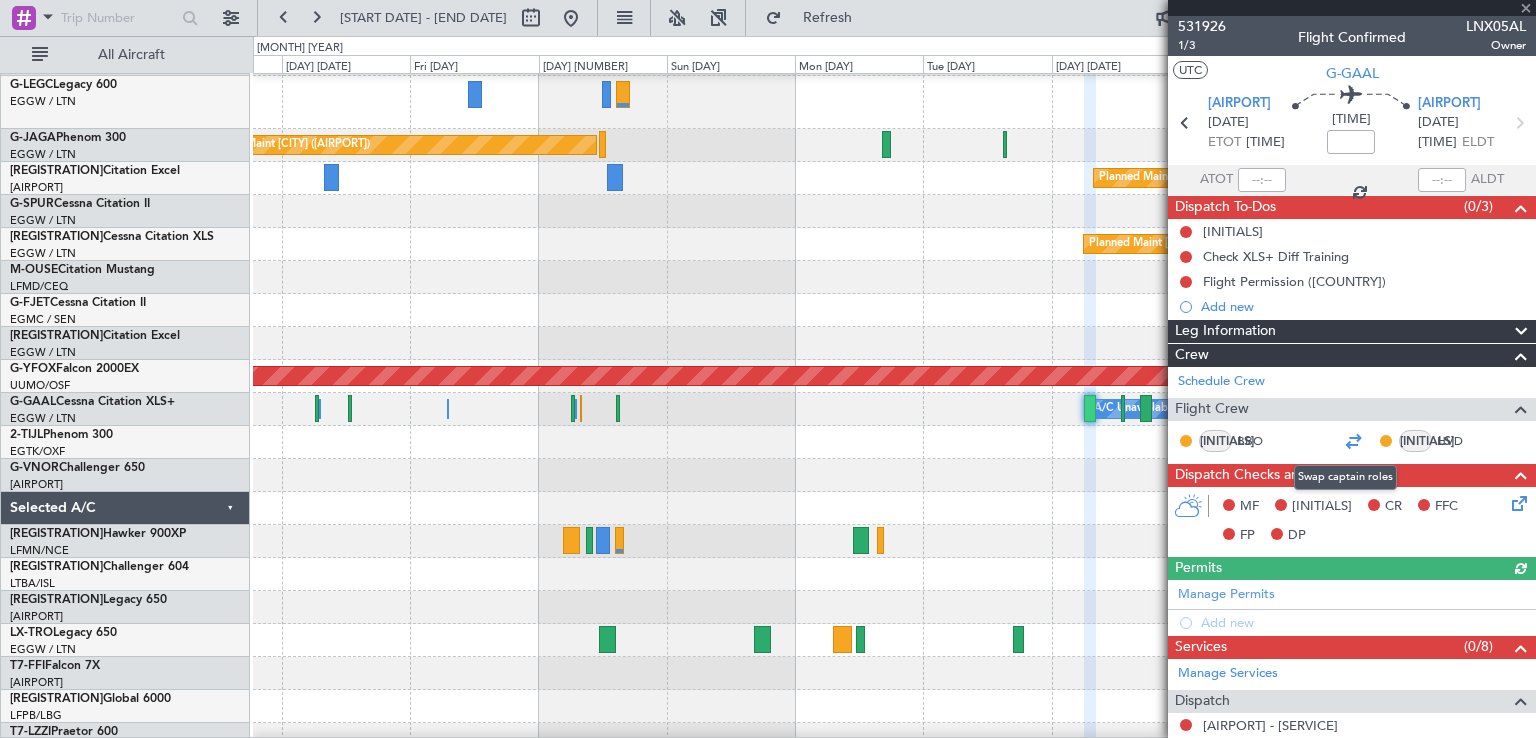 click at bounding box center (1353, 441) 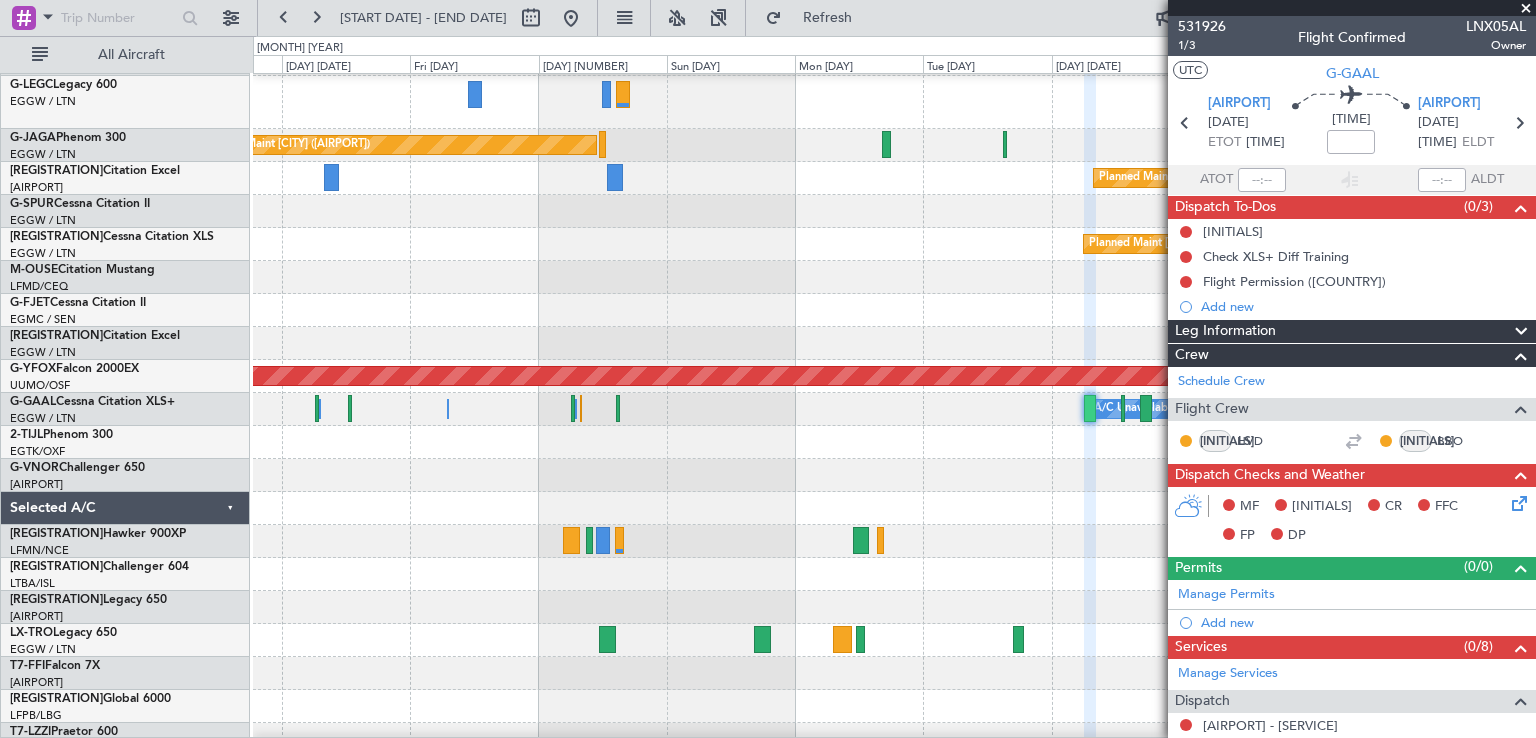 click at bounding box center (894, 508) 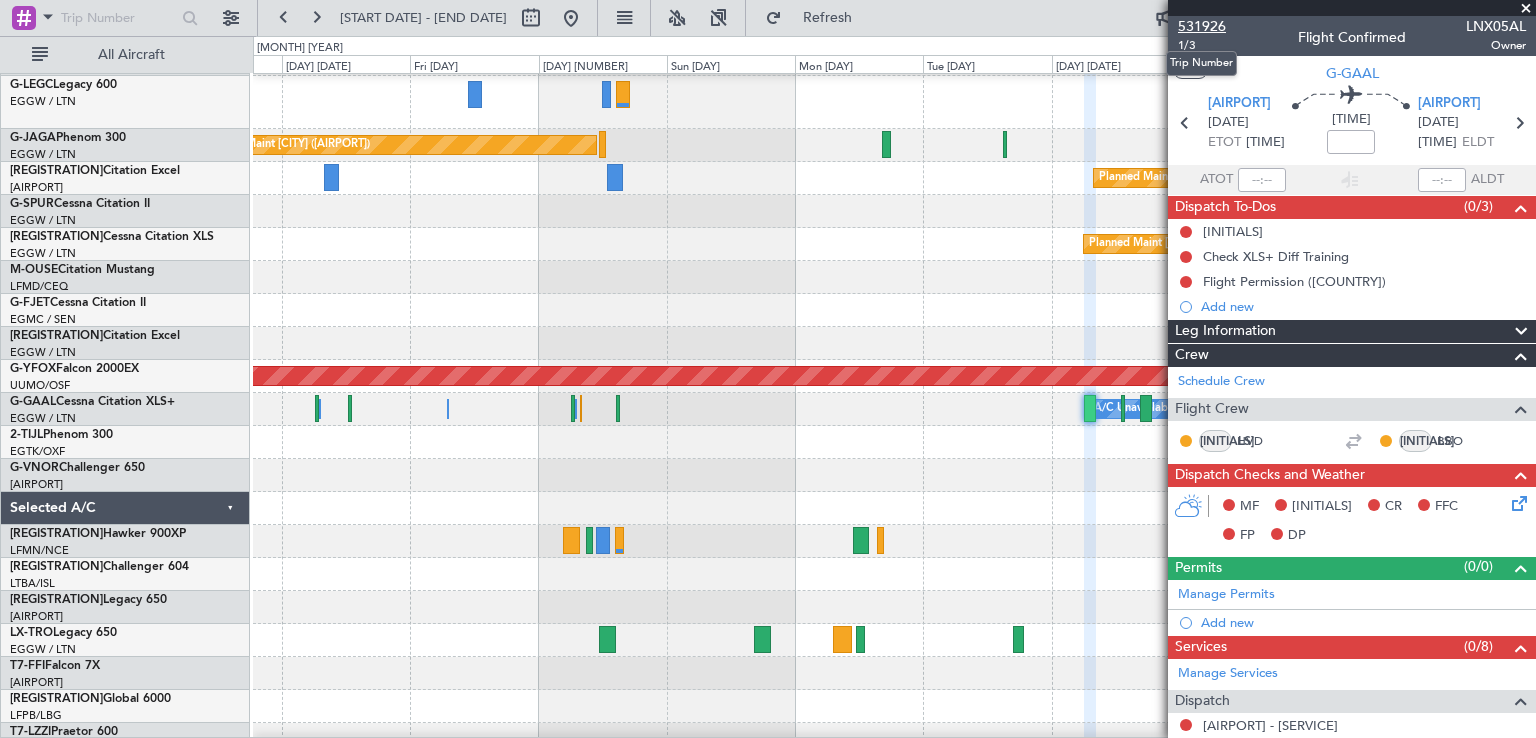click on "531926" at bounding box center (1202, 26) 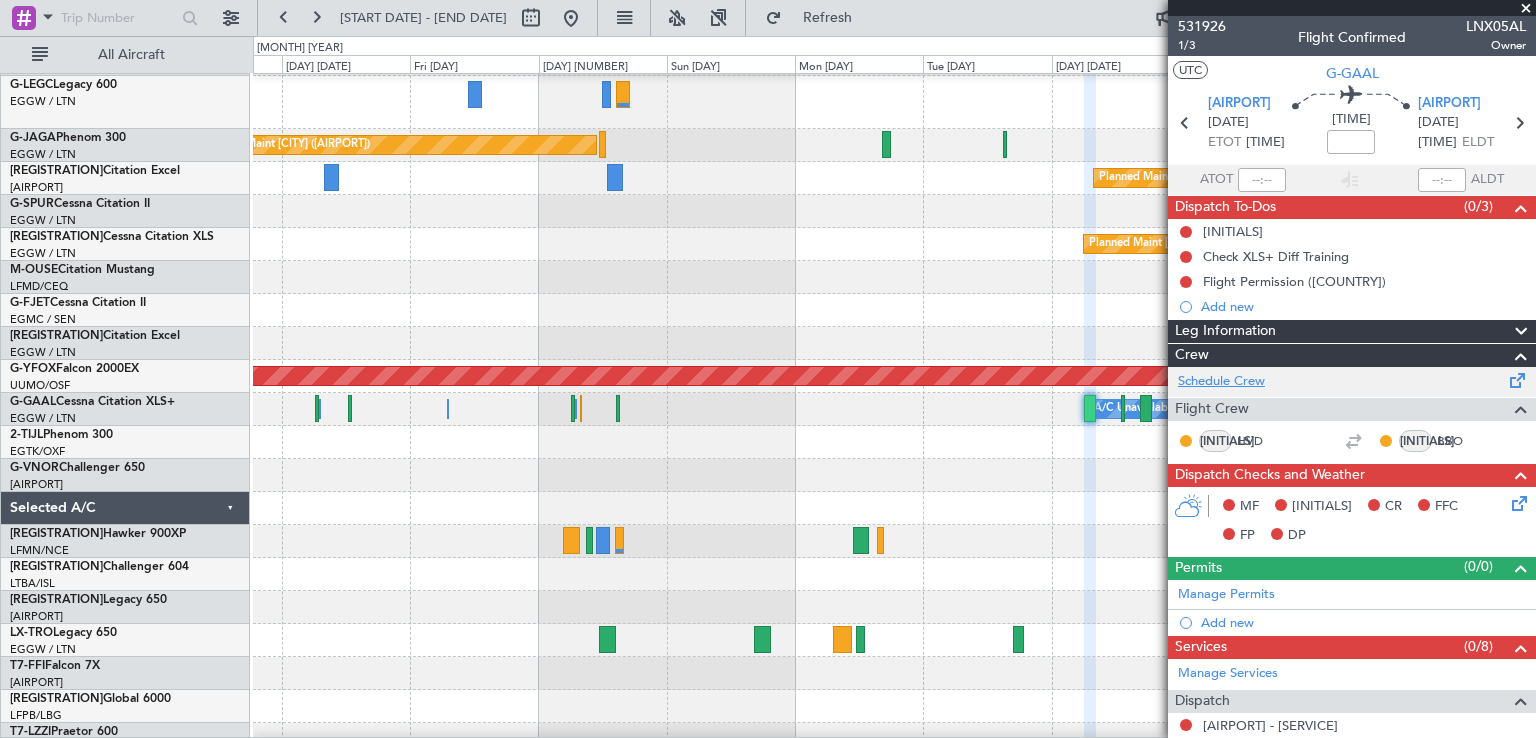 click on "Schedule Crew" at bounding box center [1221, 382] 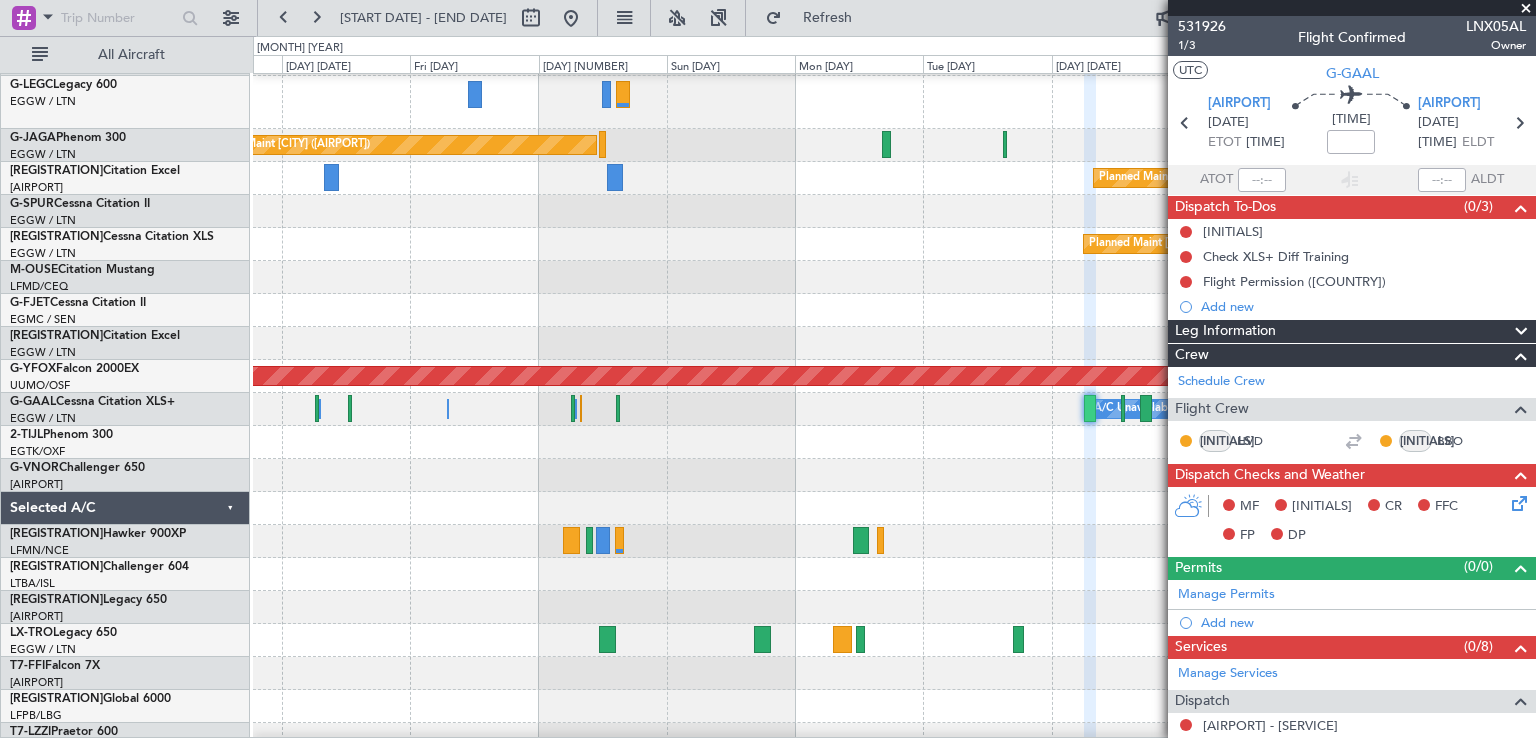 click at bounding box center (1526, 9) 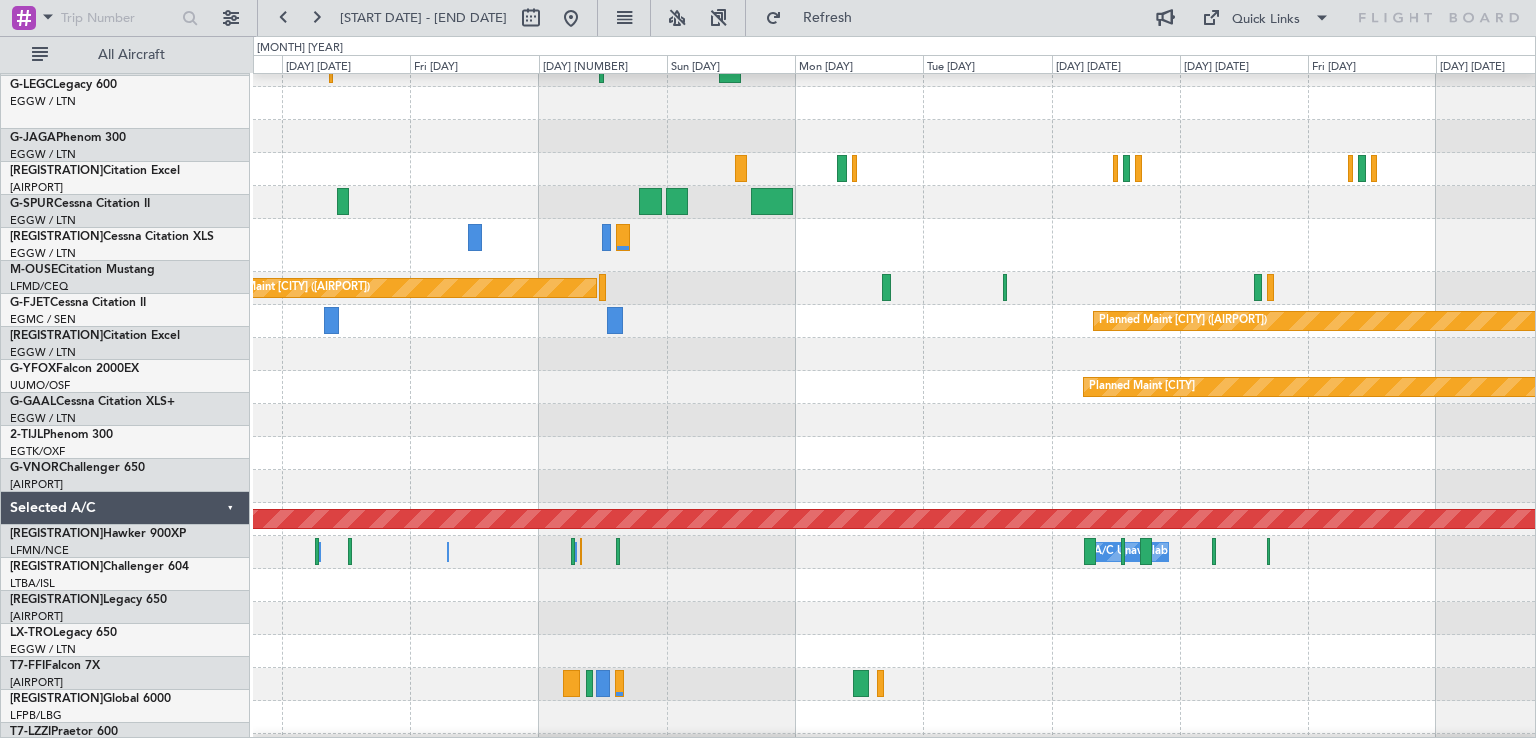 scroll, scrollTop: 119, scrollLeft: 0, axis: vertical 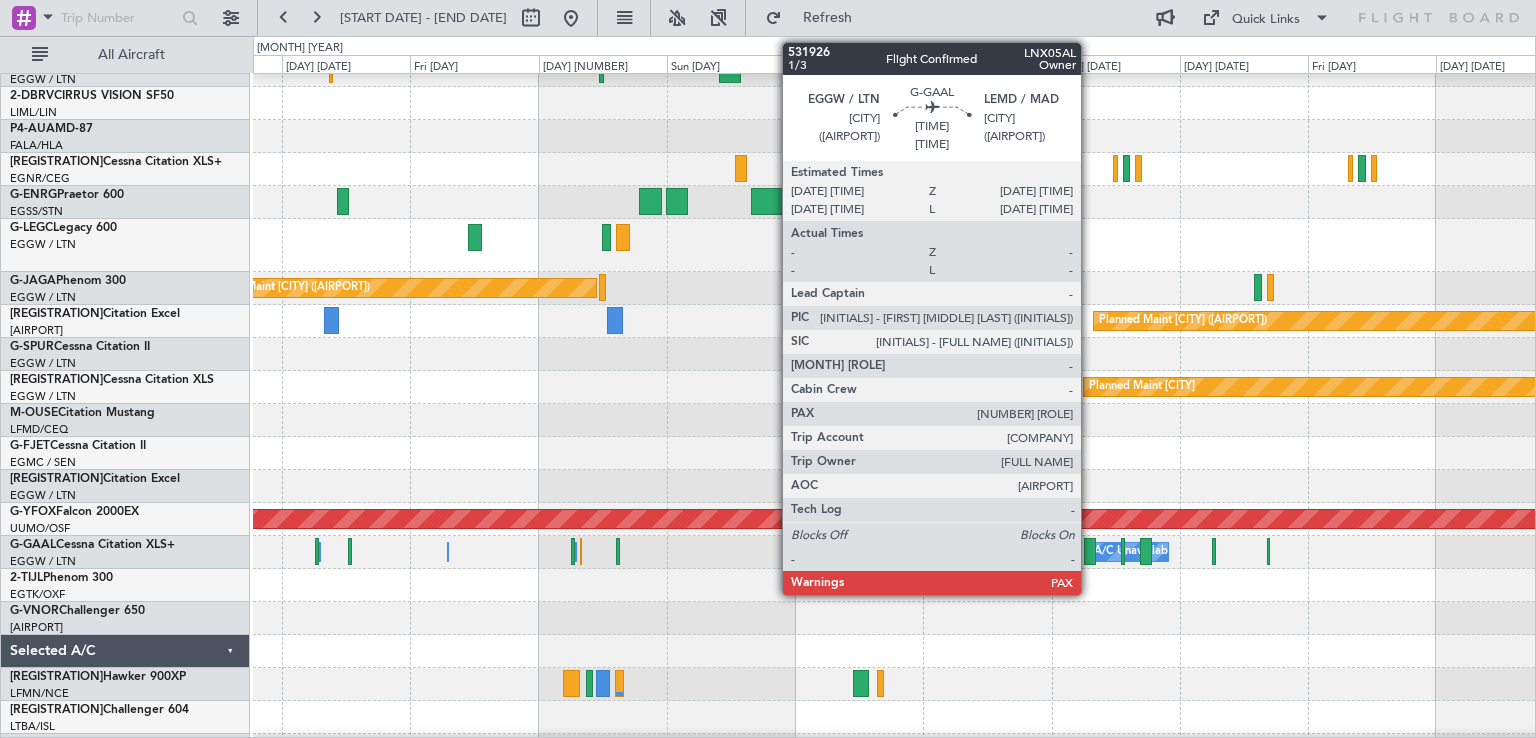 click at bounding box center (317, 551) 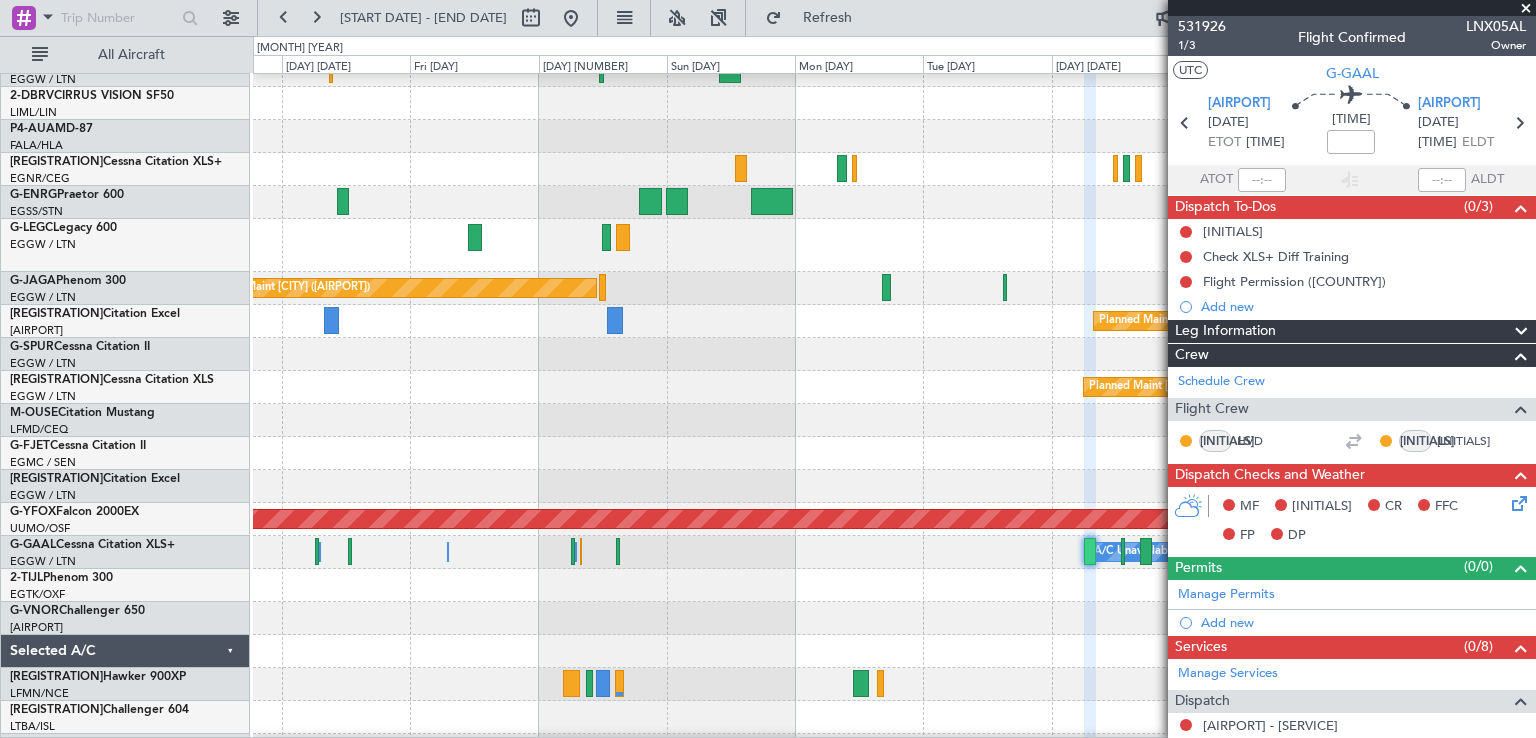click at bounding box center [894, 420] 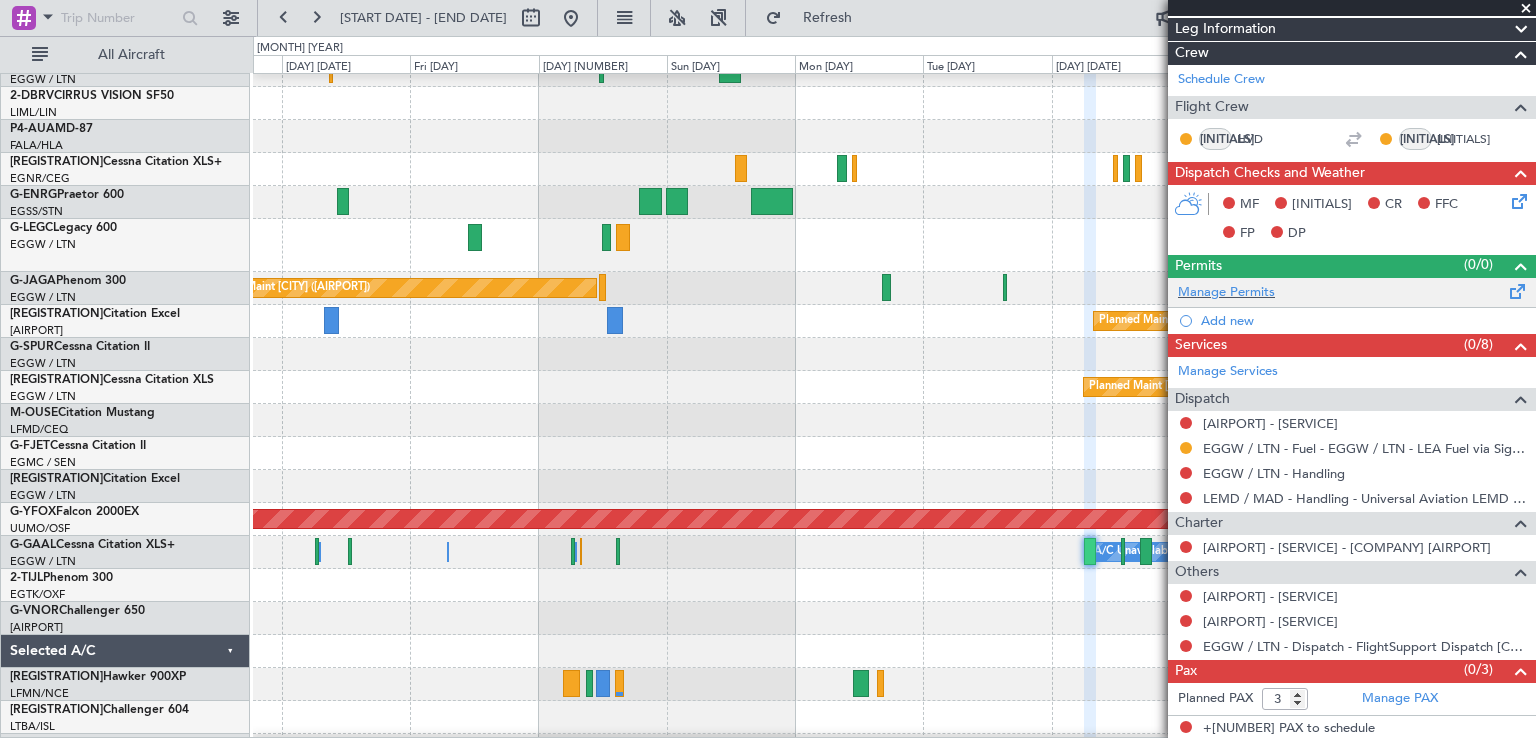 scroll, scrollTop: 0, scrollLeft: 0, axis: both 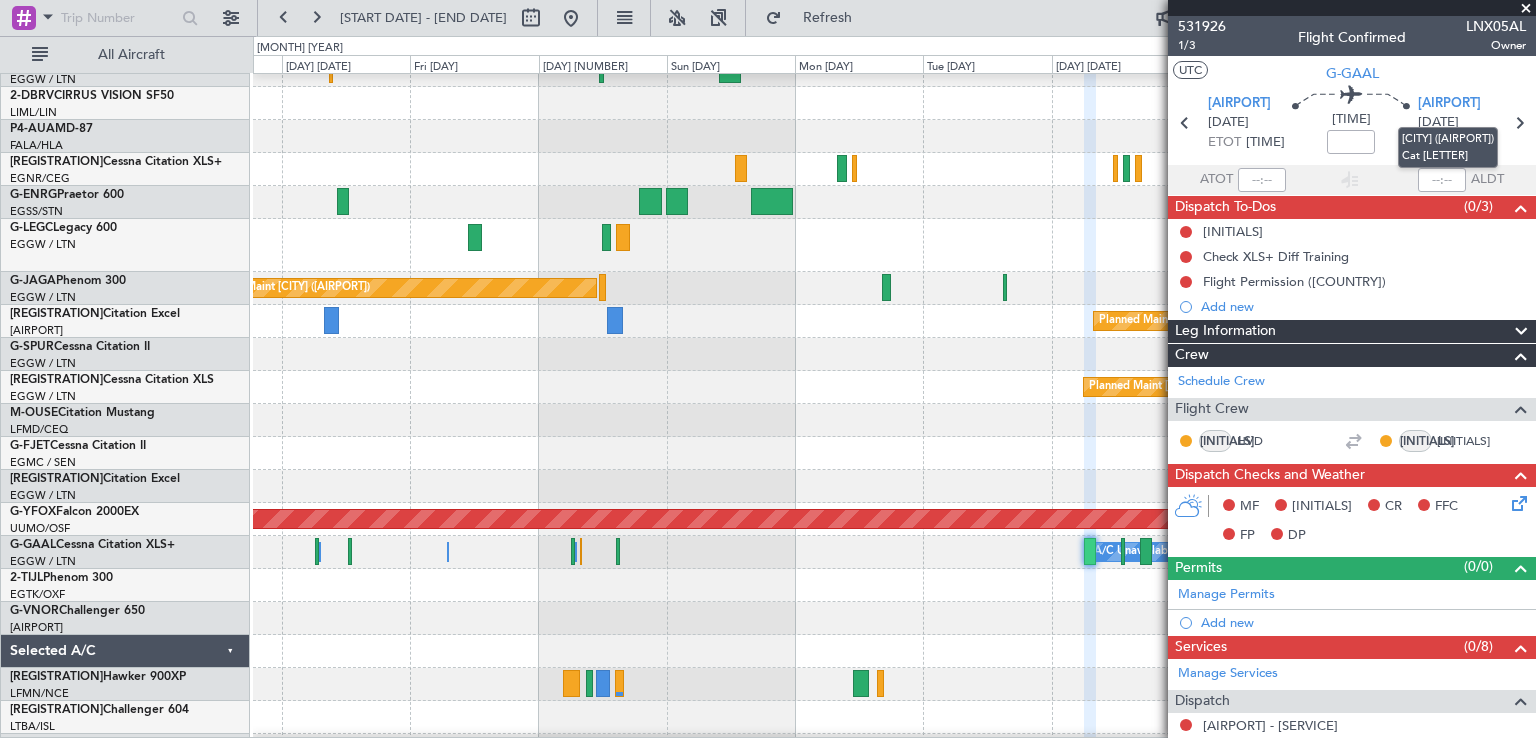 click on "[CITY] ([AIRPORT])
Cat [LETTER]" at bounding box center [1448, 147] 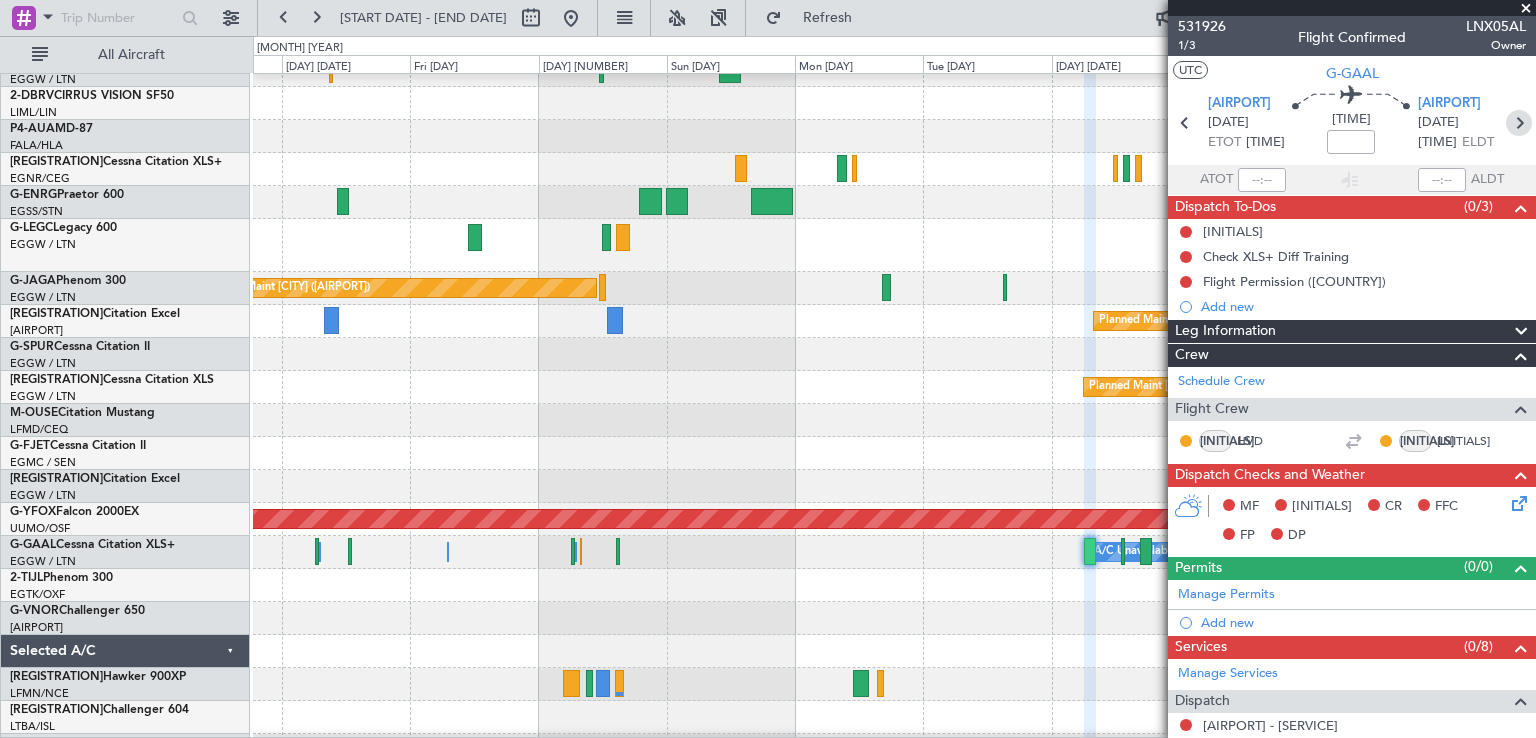 click at bounding box center (1519, 123) 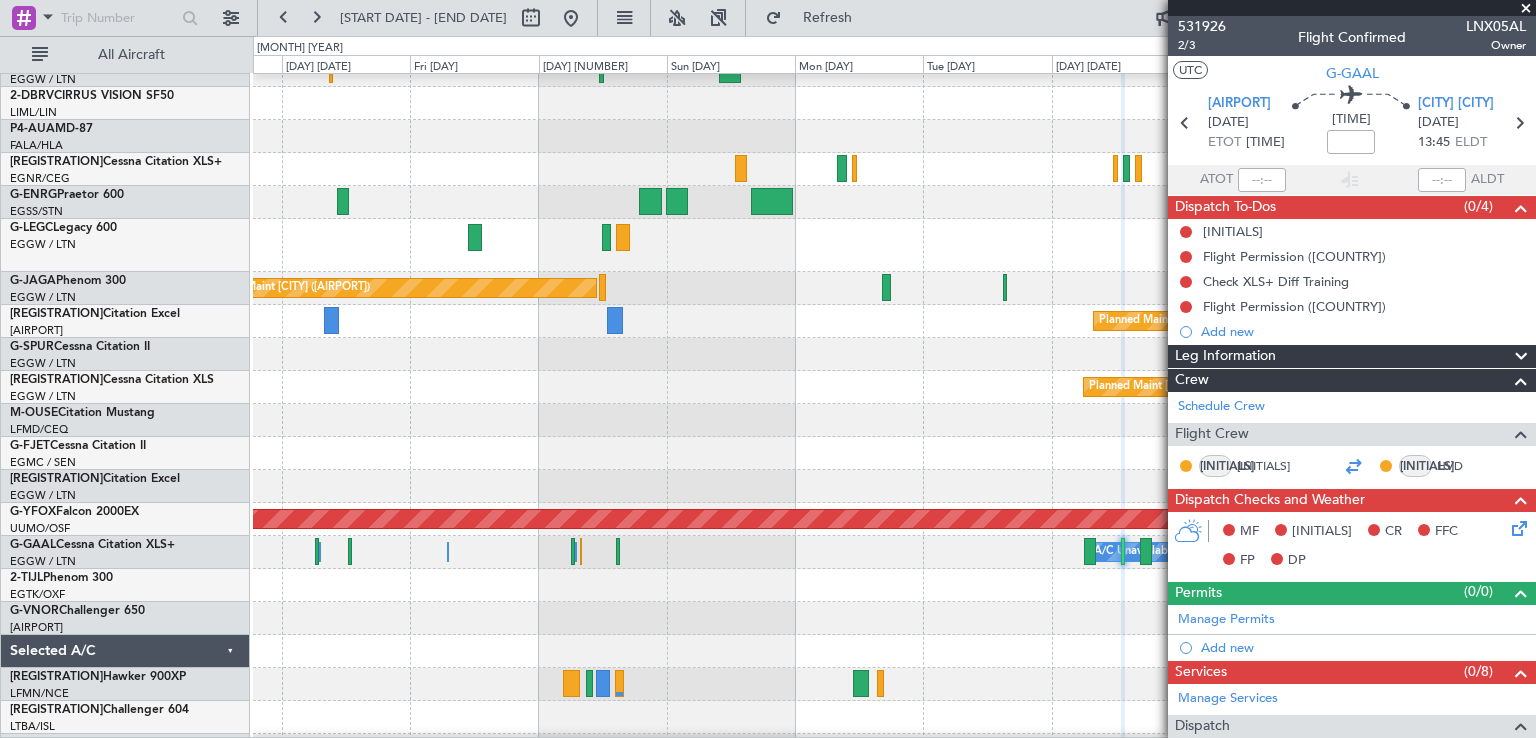 click at bounding box center (1353, 466) 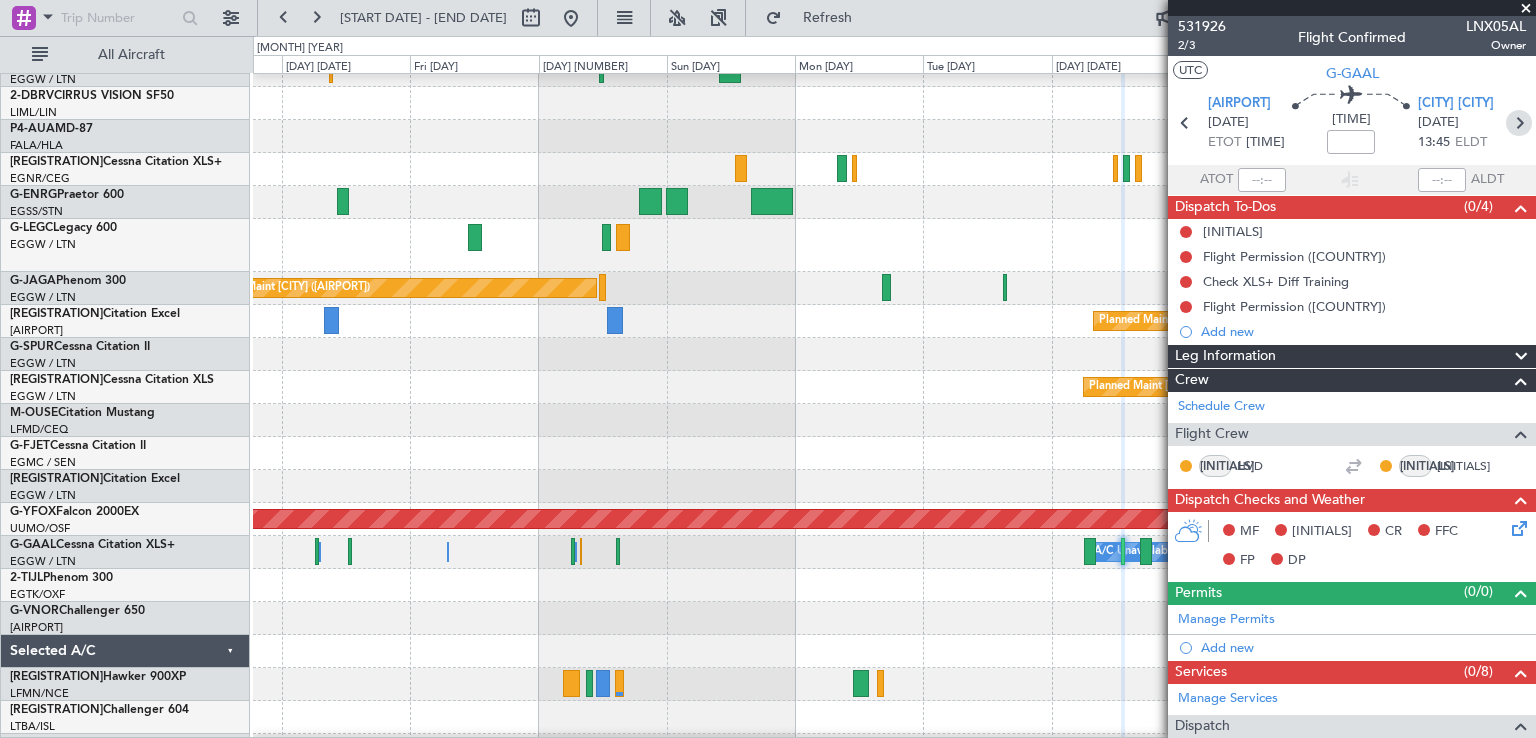 click at bounding box center (1519, 123) 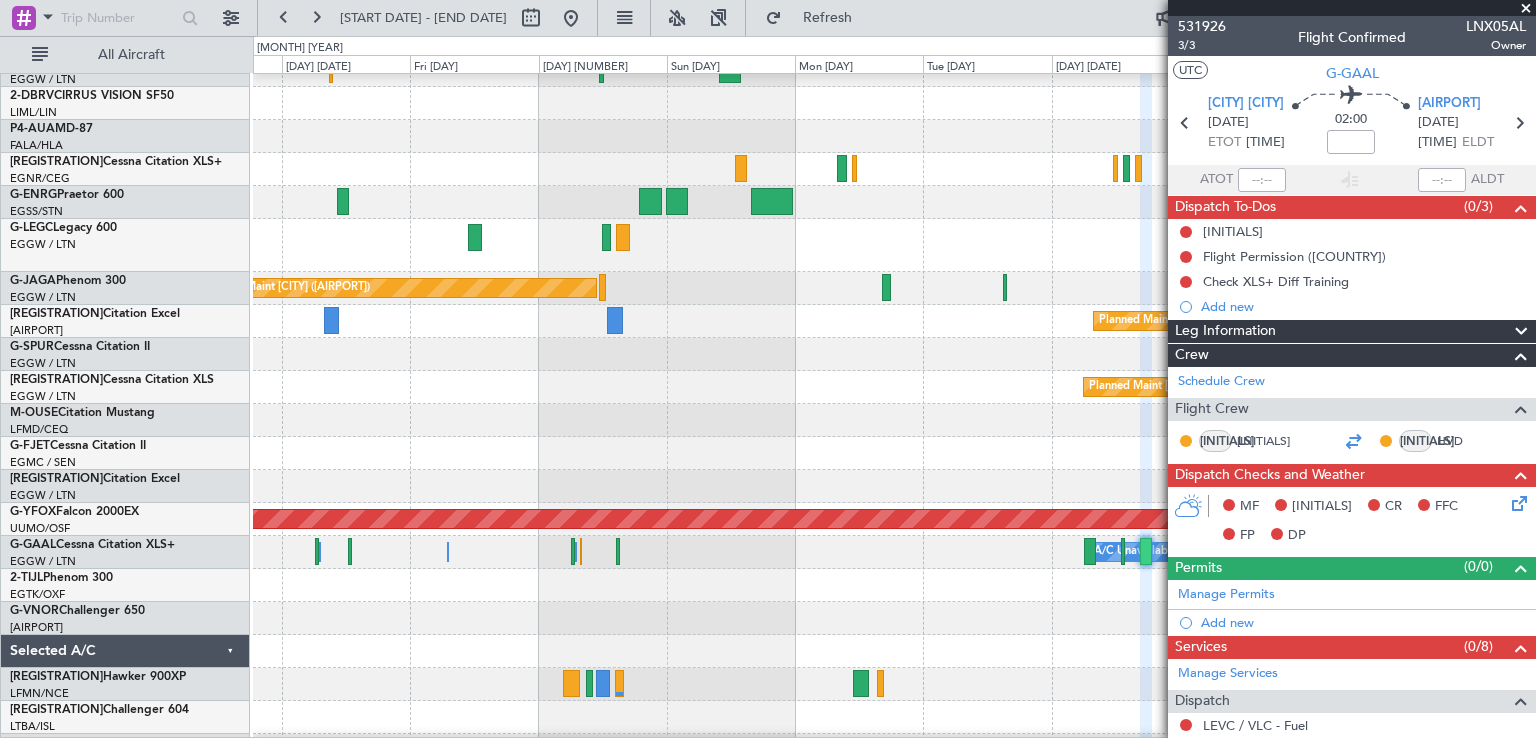 click at bounding box center (1353, 441) 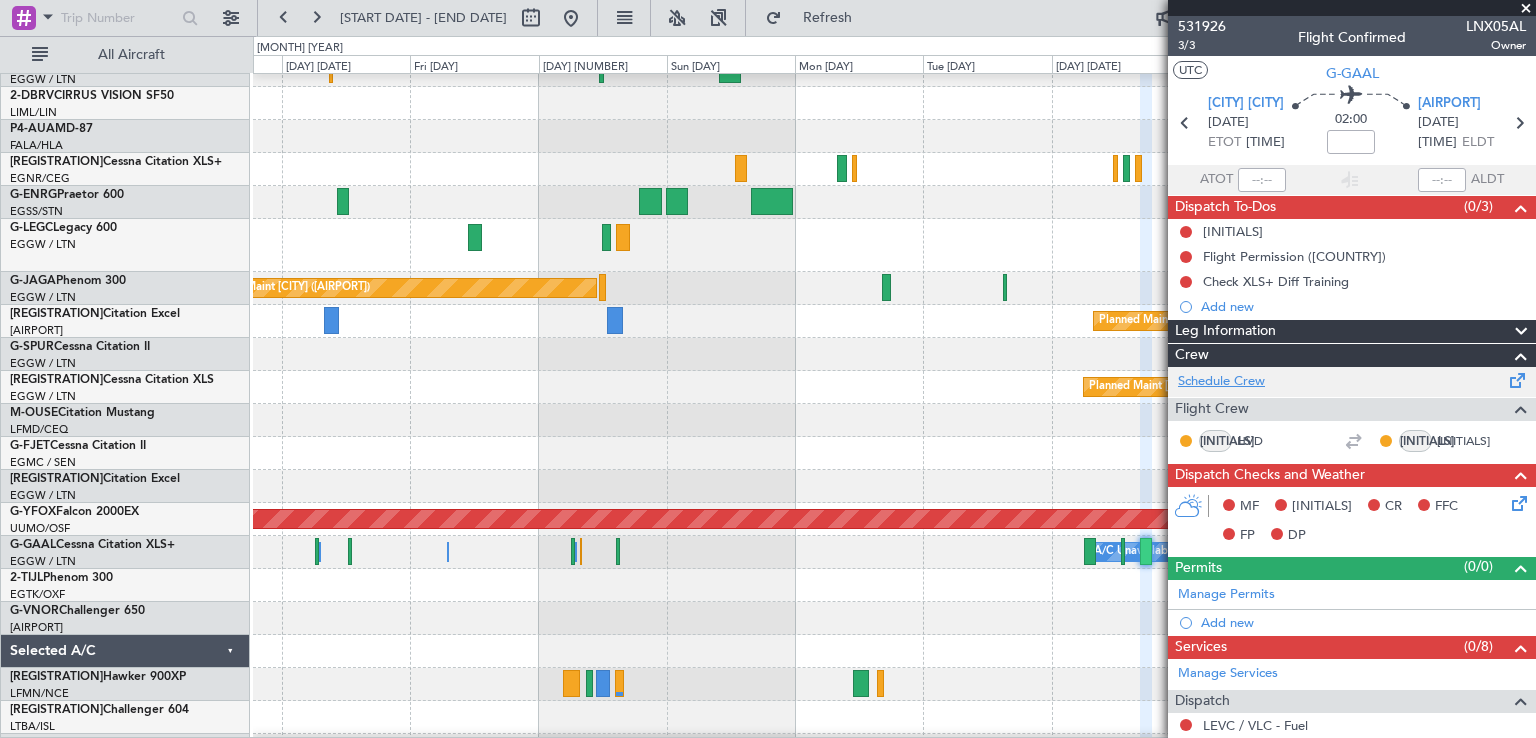 click on "Schedule Crew" at bounding box center [1221, 382] 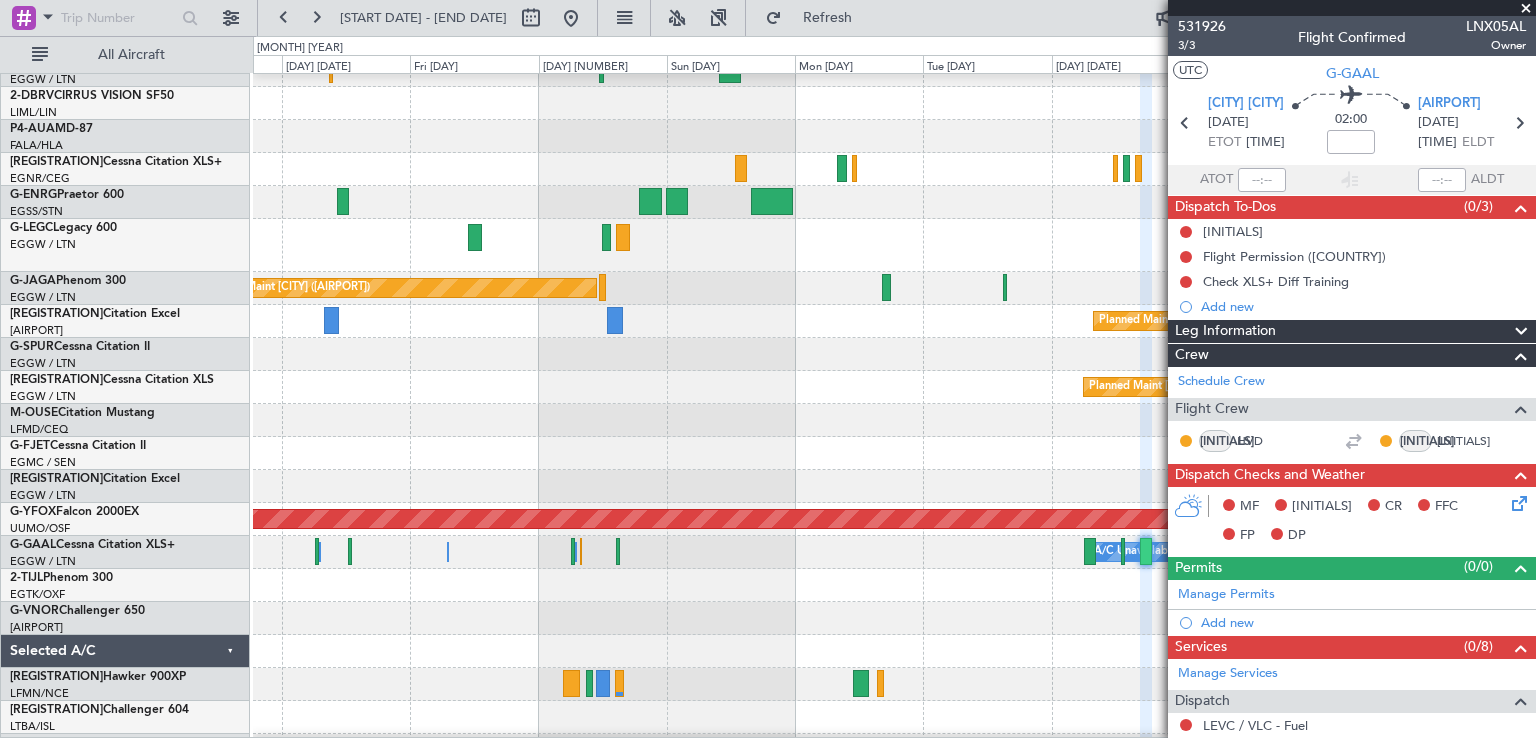 click at bounding box center (1526, 9) 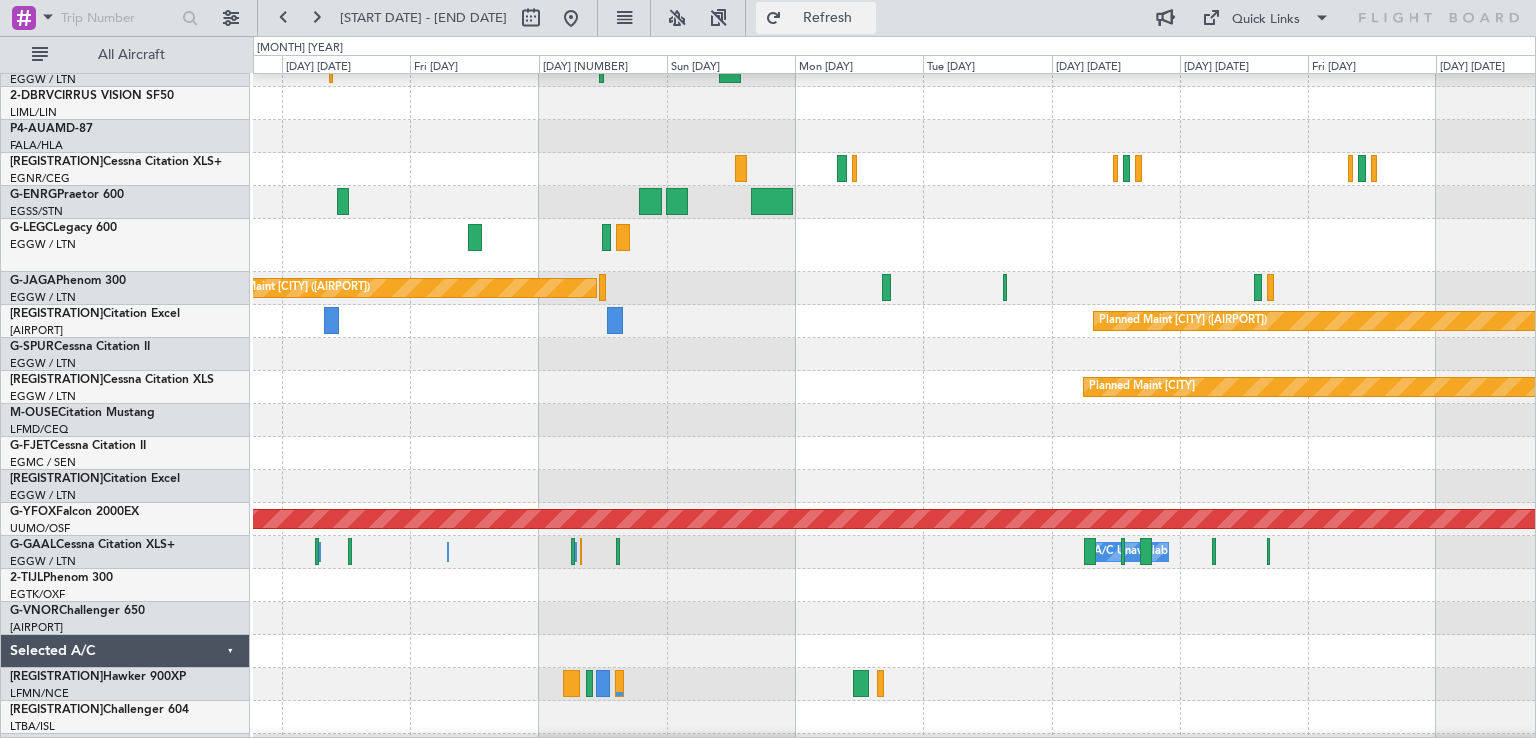 click on "Refresh" at bounding box center (828, 18) 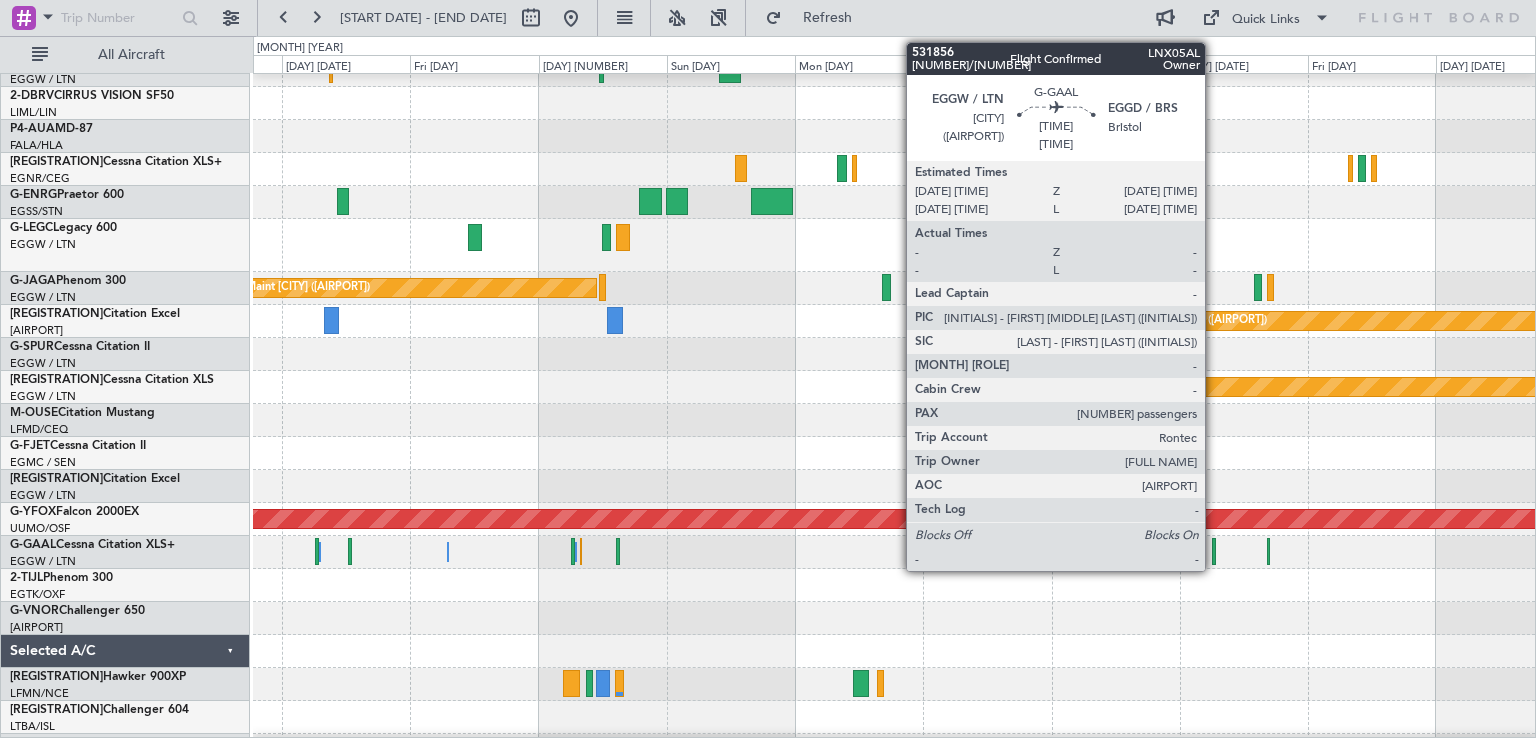 click at bounding box center [317, 551] 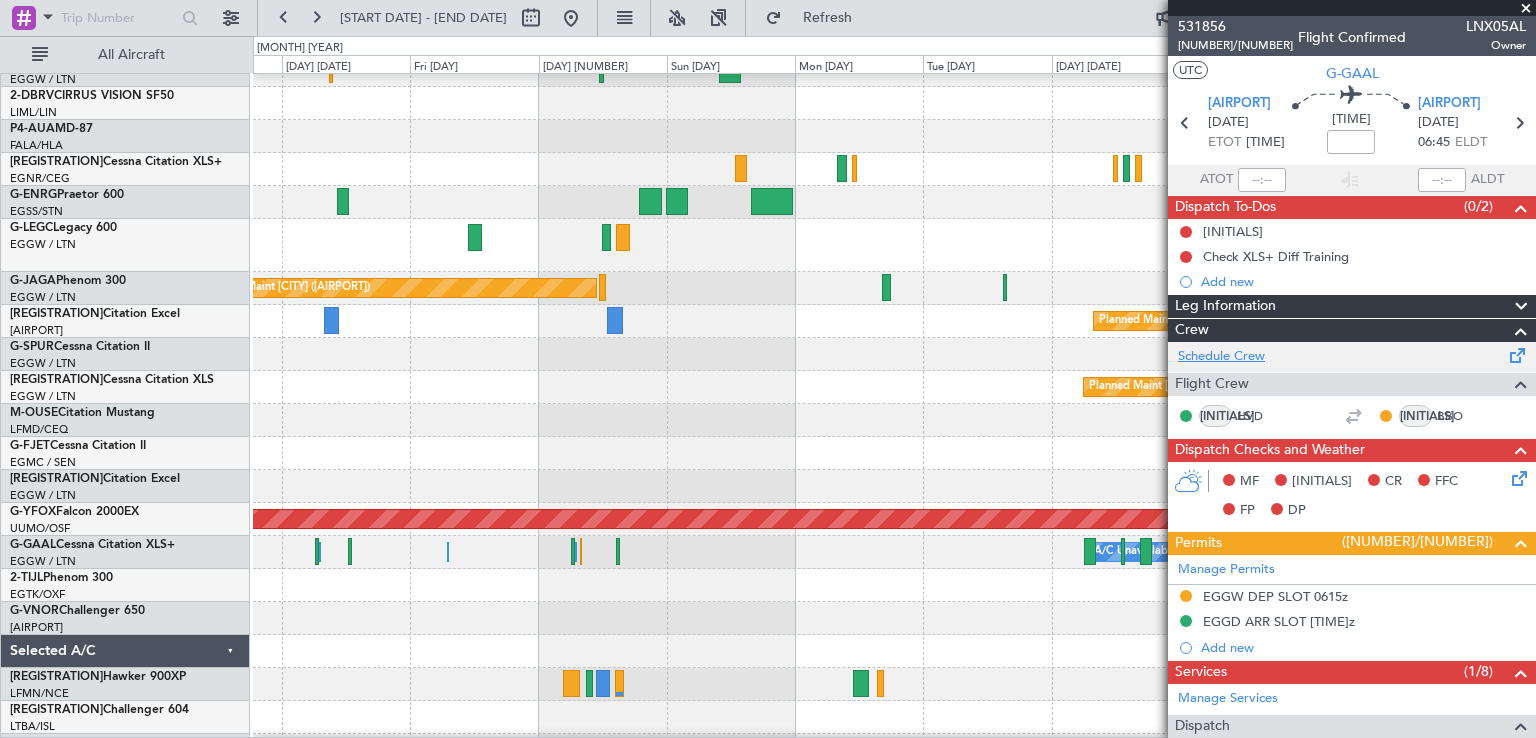 click on "Schedule Crew" at bounding box center [1221, 357] 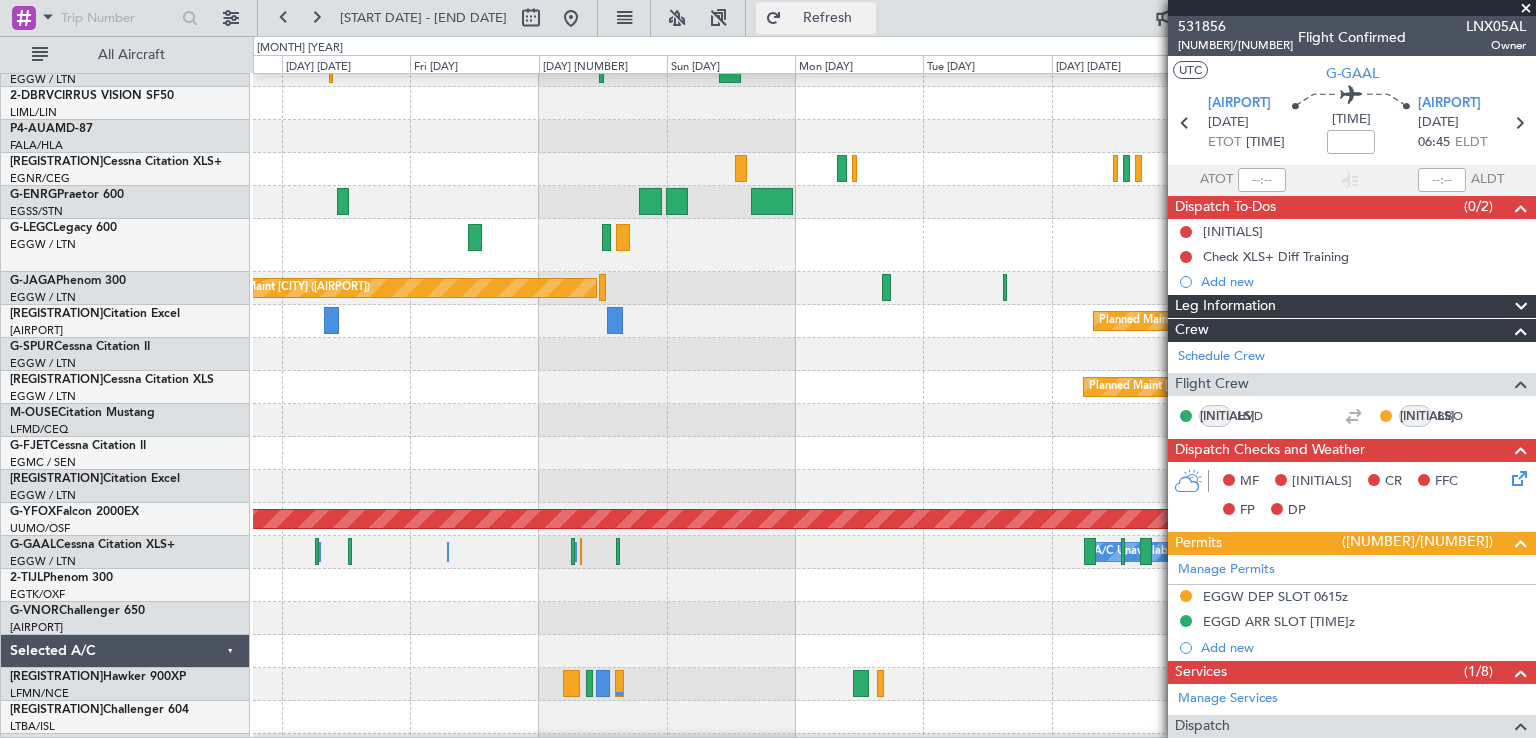 click on "Refresh" at bounding box center (828, 18) 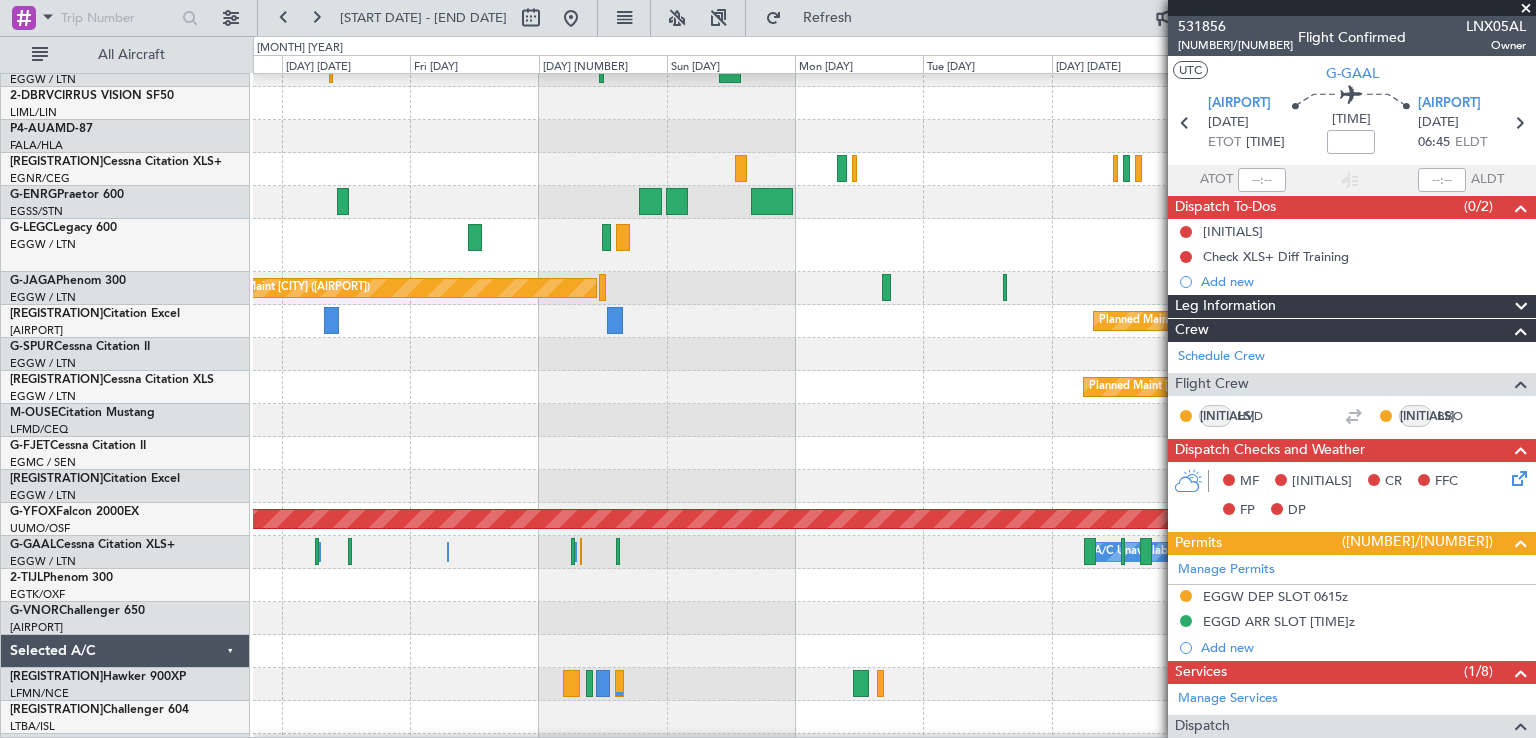 click at bounding box center [1526, 9] 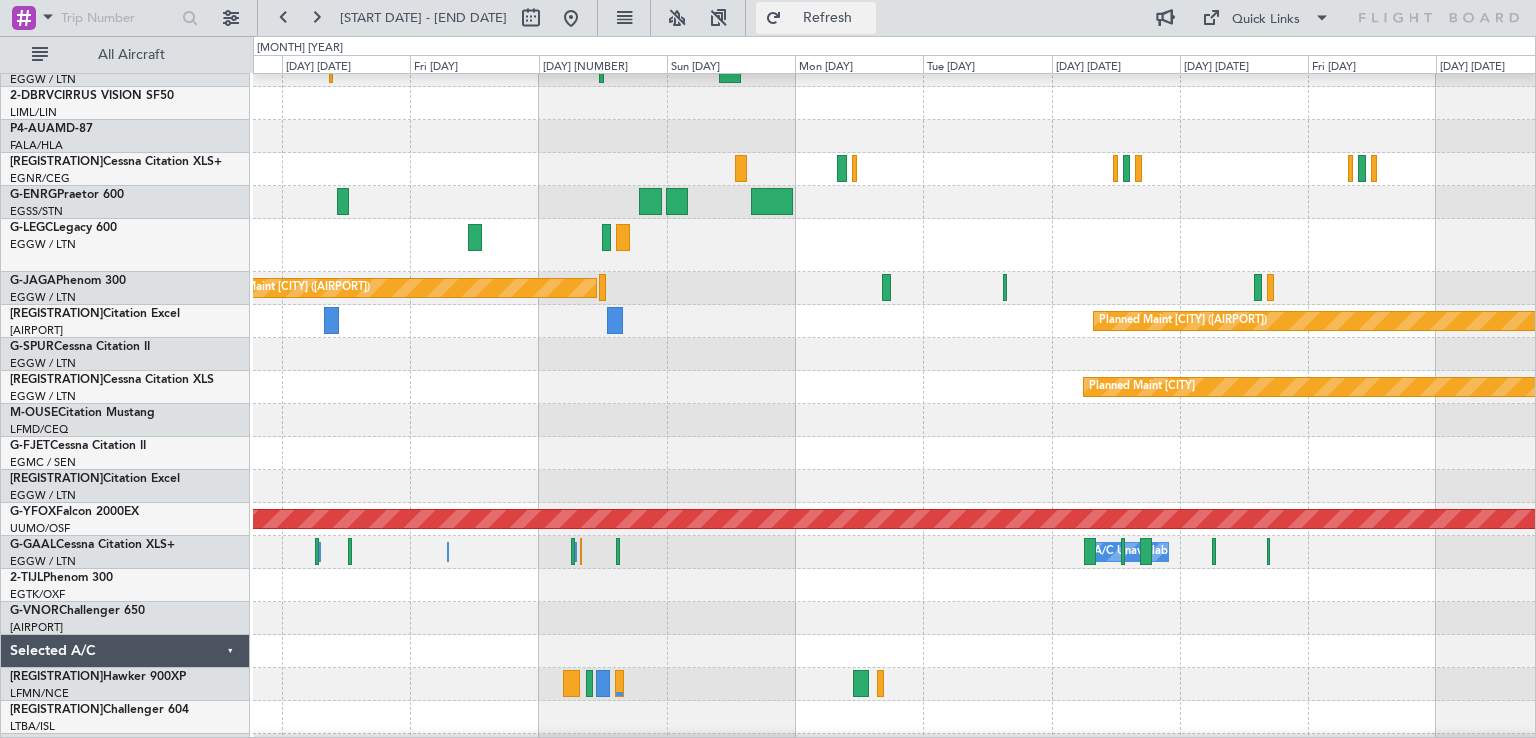 click on "Refresh" at bounding box center [828, 18] 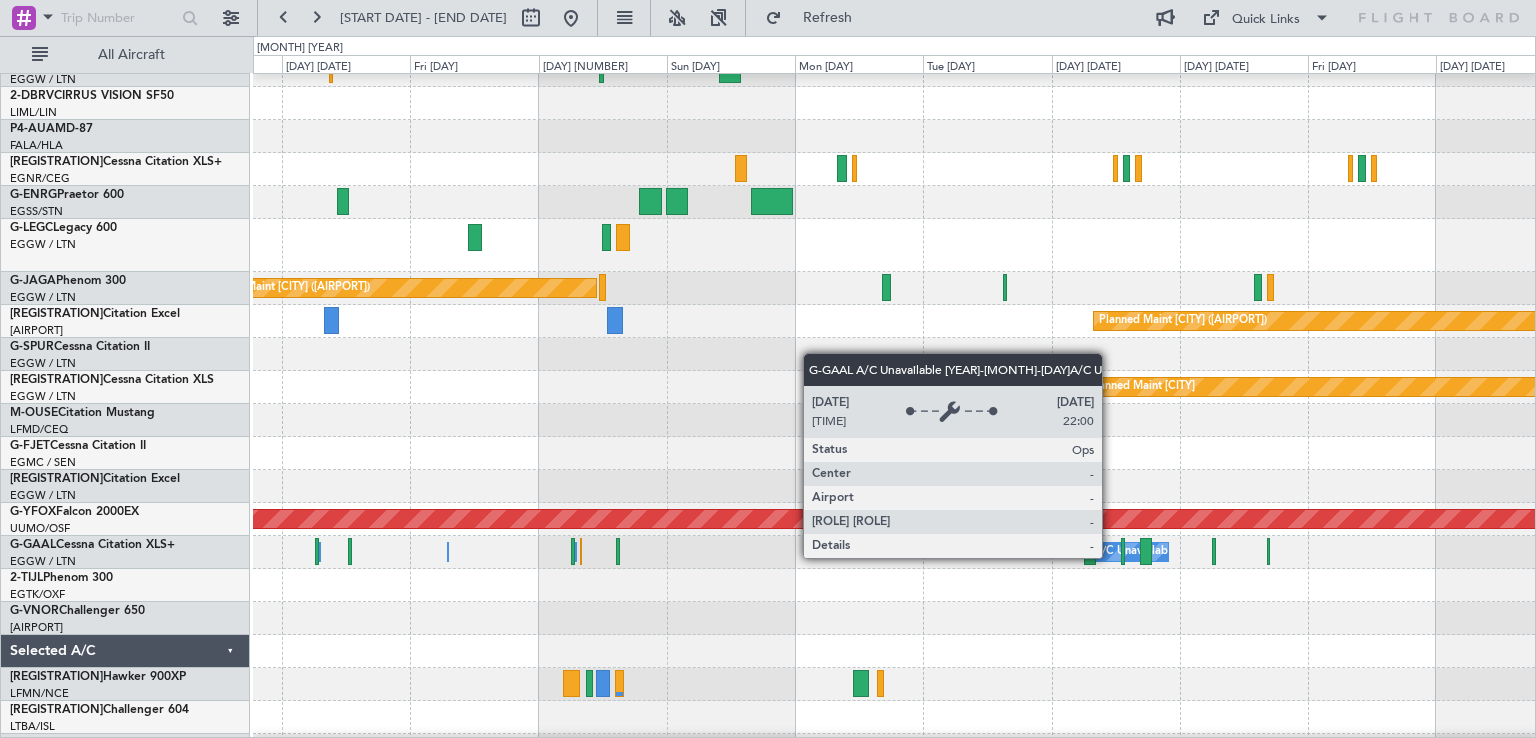 click on "A/C Unavailable" at bounding box center [1135, 552] 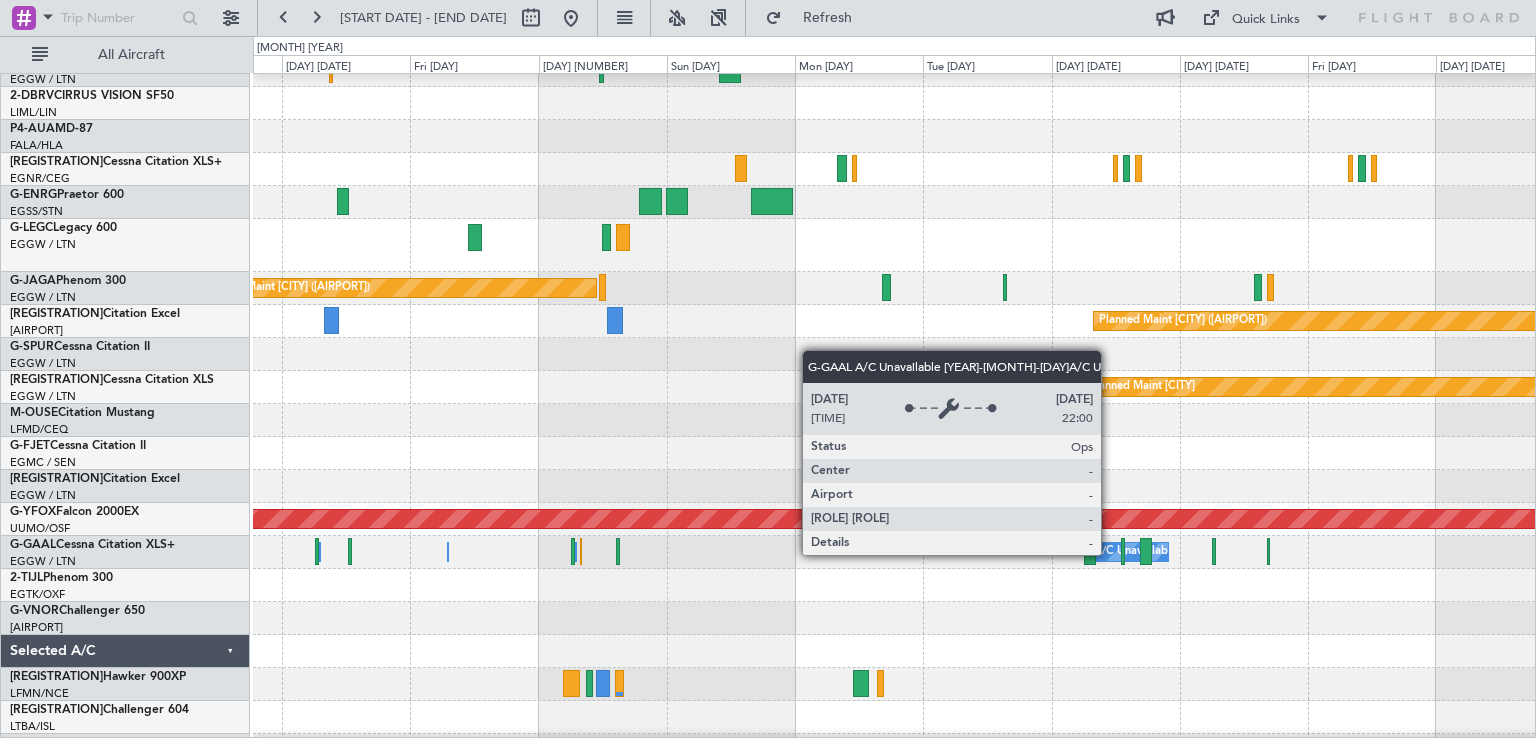 click on "A/C Unavailable" at bounding box center (1135, 552) 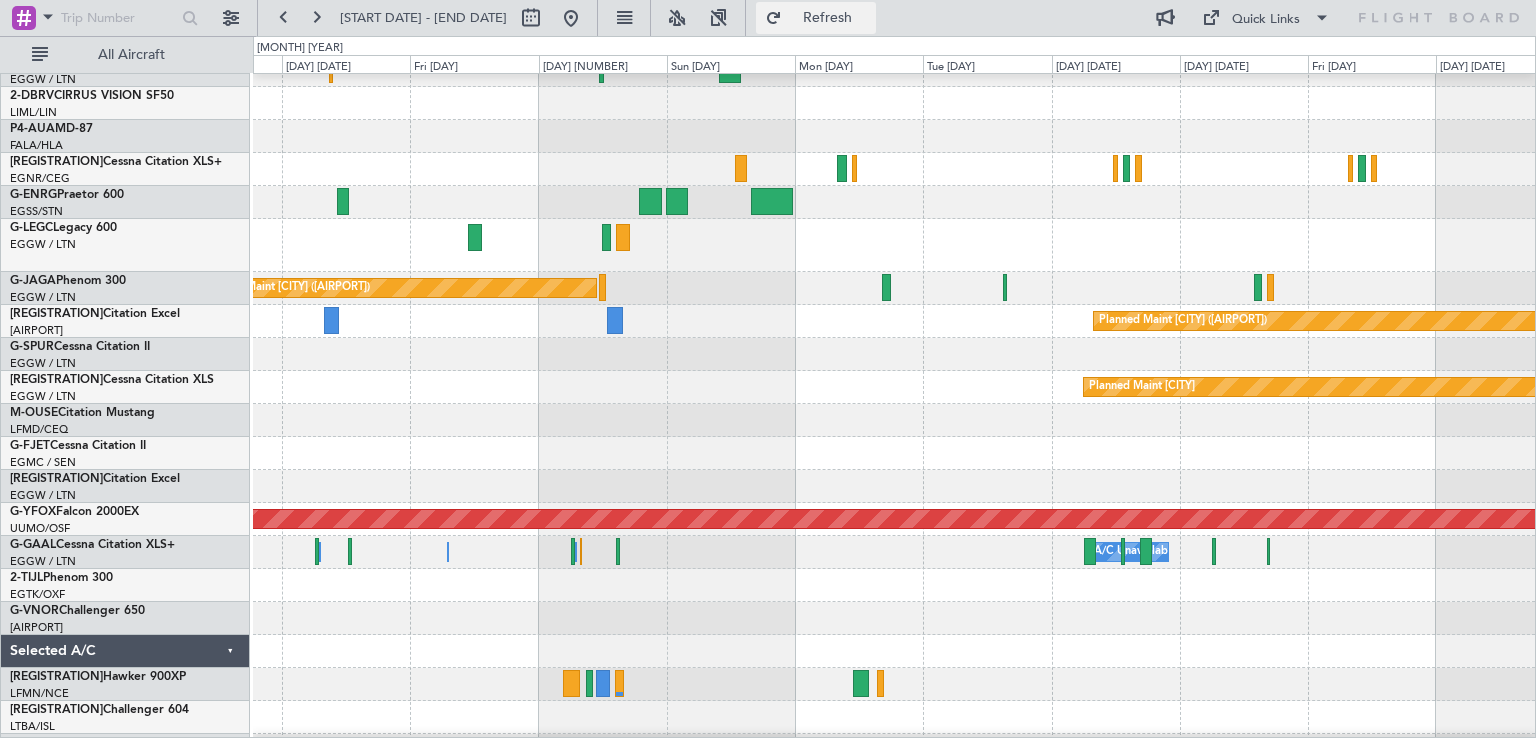 click on "Refresh" at bounding box center (828, 18) 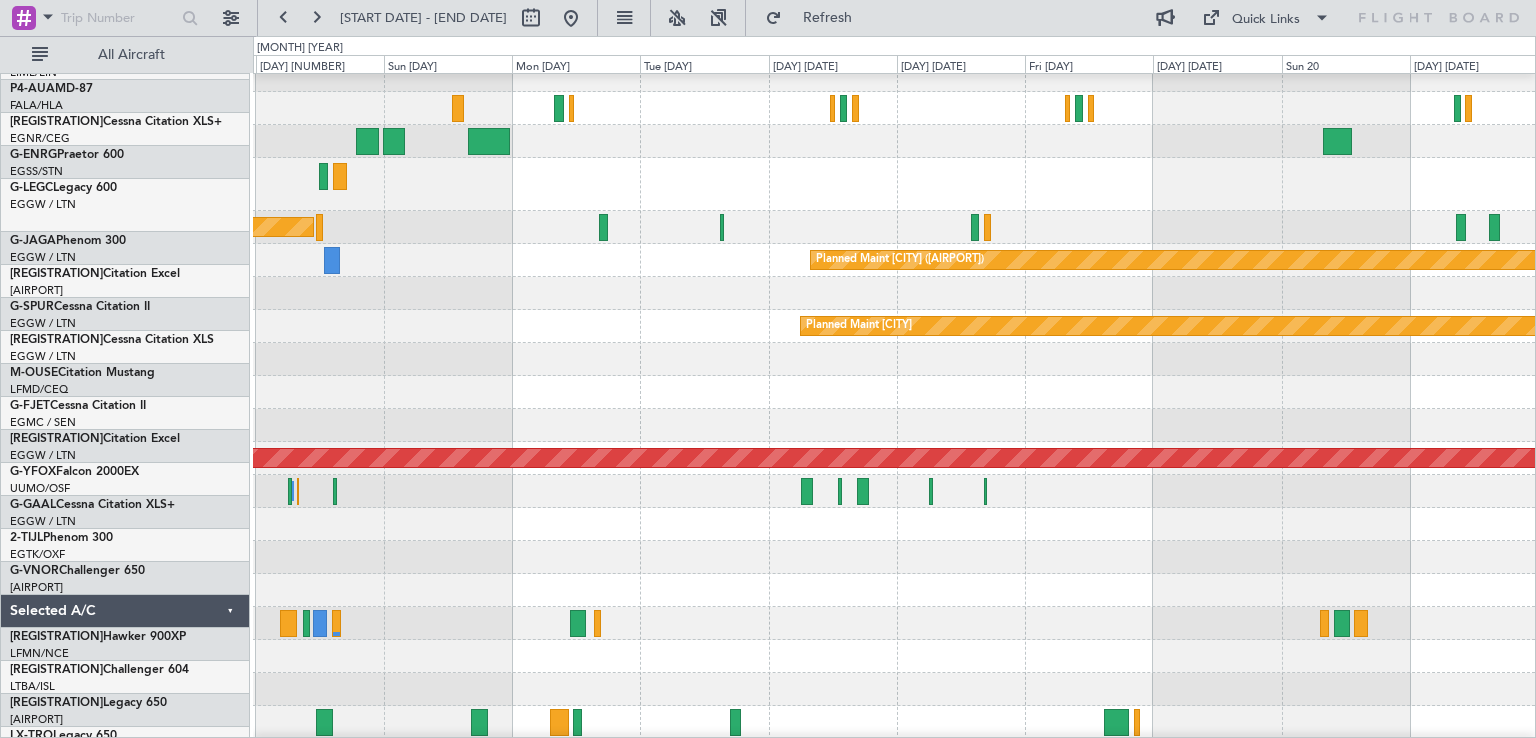 scroll, scrollTop: 180, scrollLeft: 0, axis: vertical 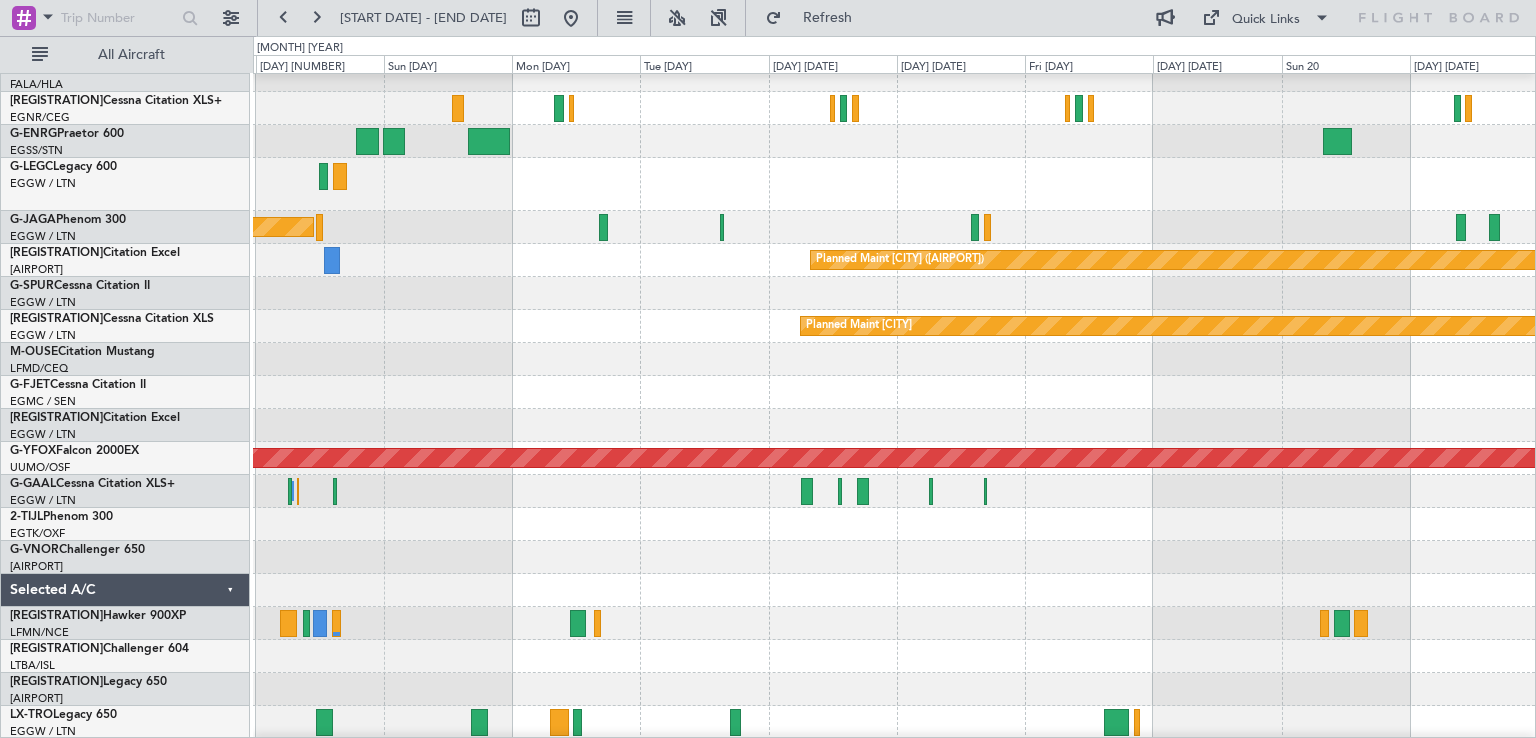 click at bounding box center (894, 557) 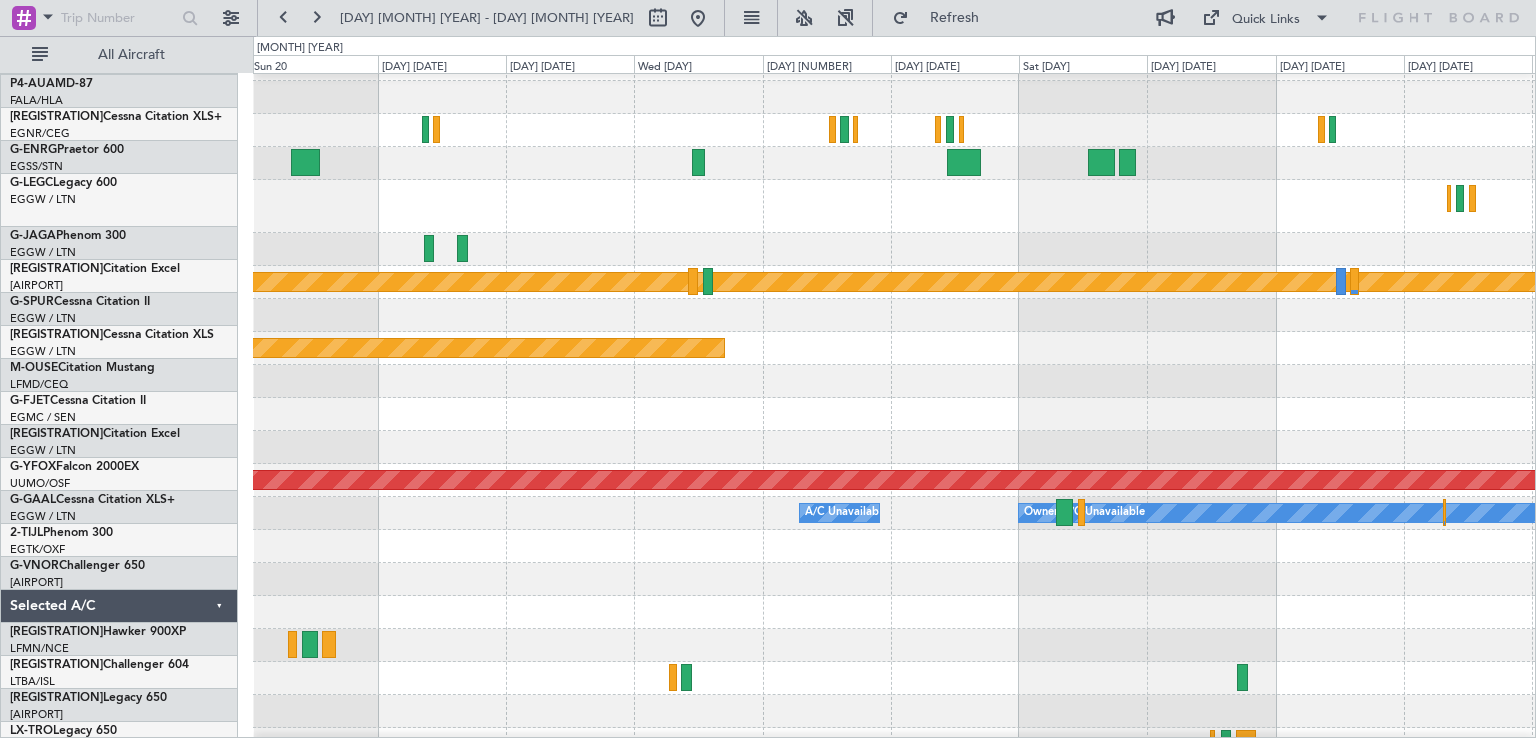 scroll, scrollTop: 163, scrollLeft: 0, axis: vertical 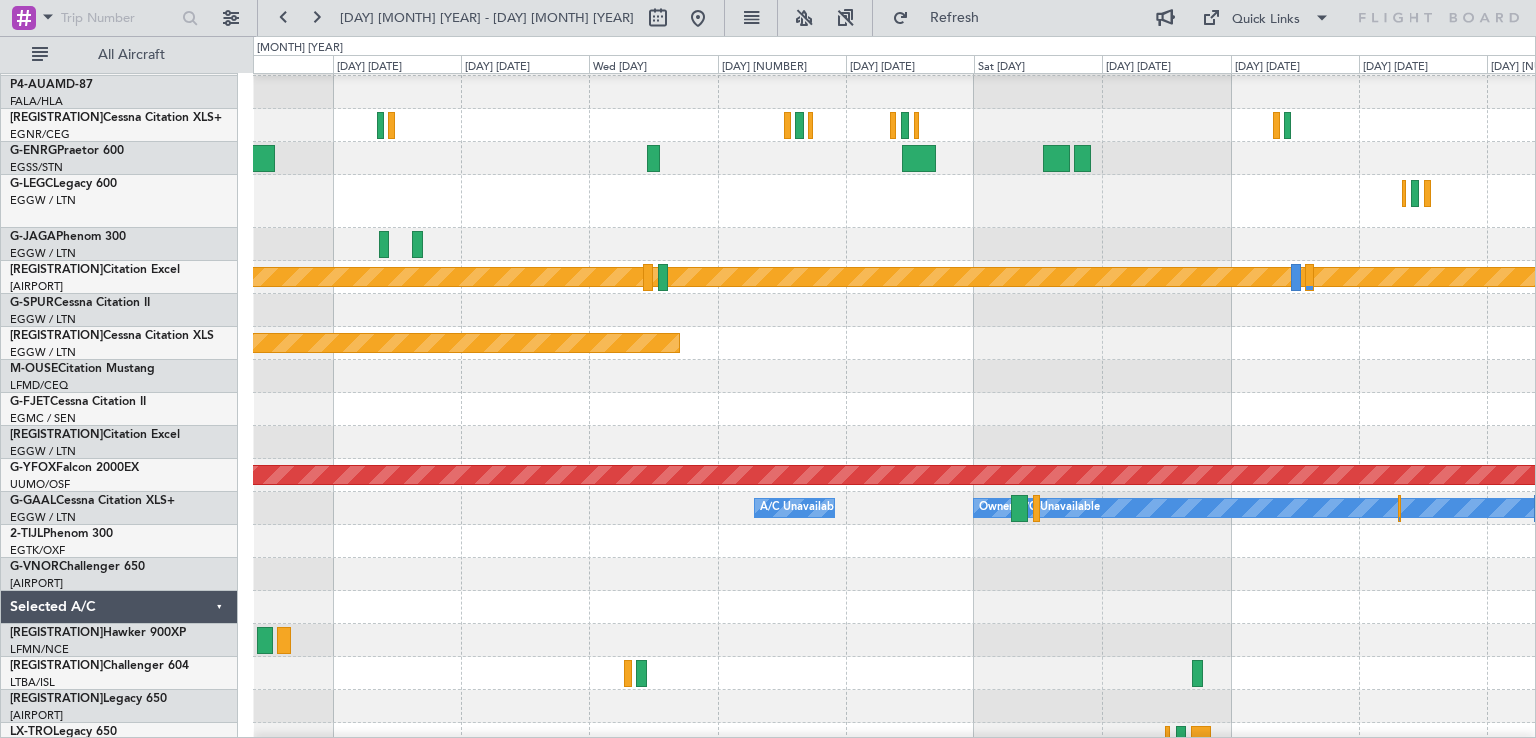 click at bounding box center [894, 640] 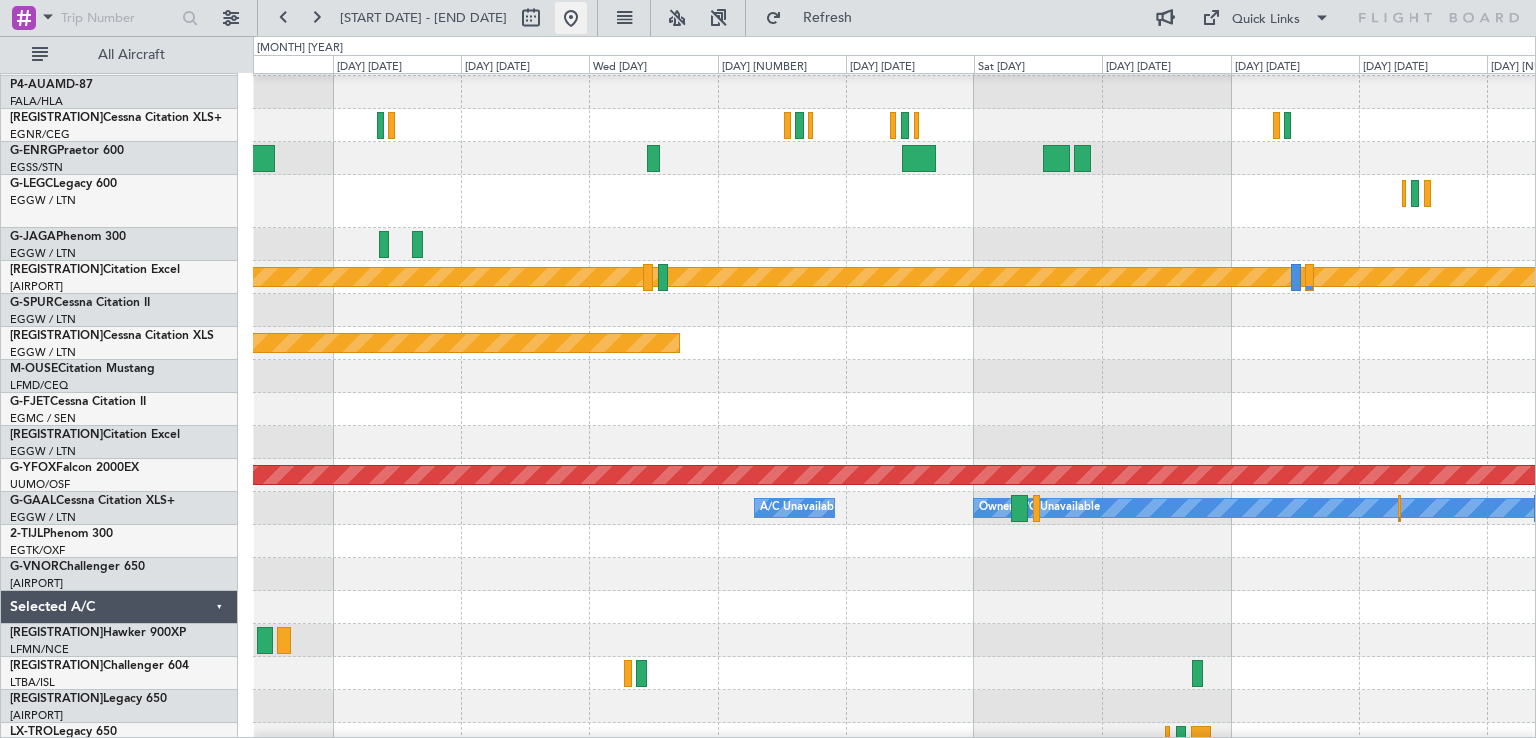 click at bounding box center (571, 18) 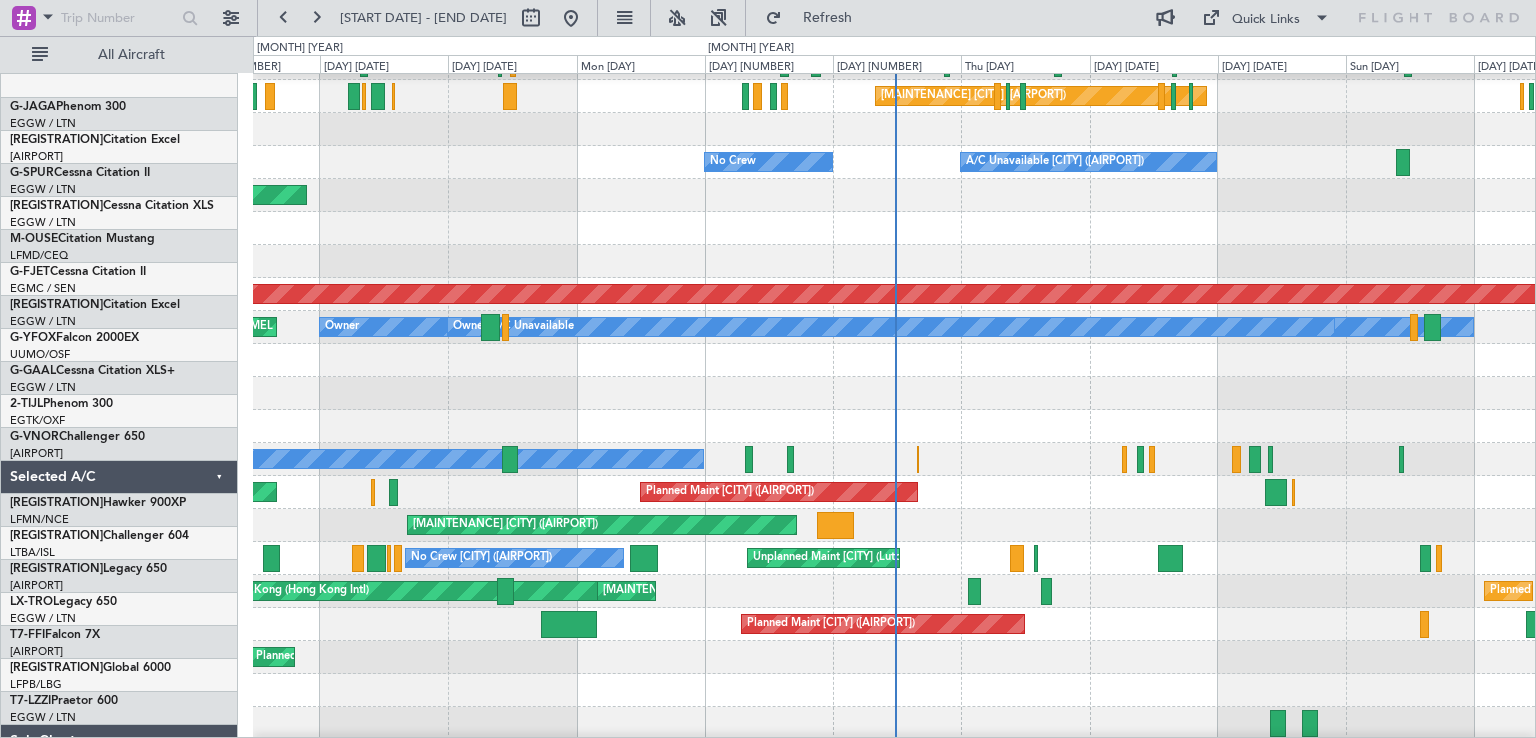 scroll, scrollTop: 344, scrollLeft: 0, axis: vertical 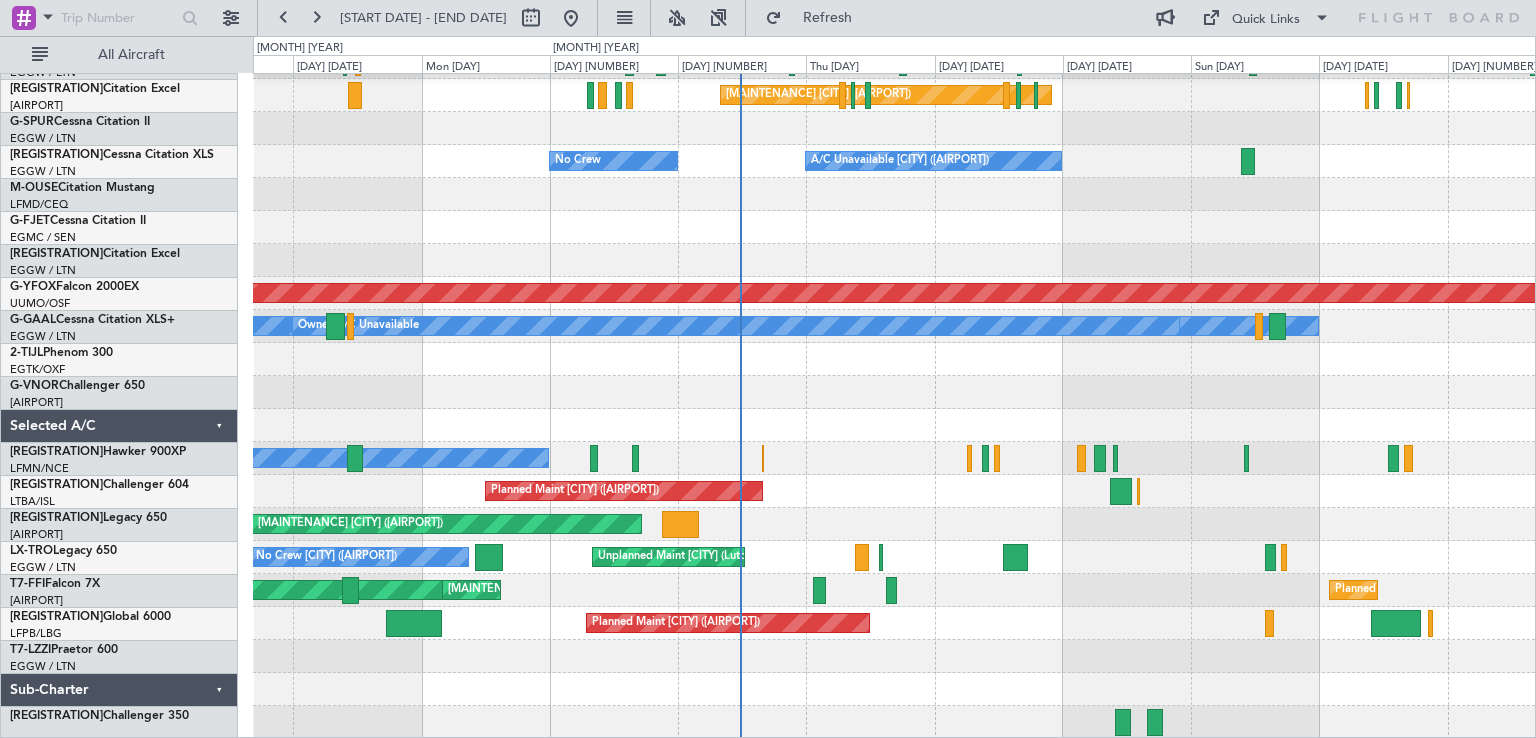 click on "Planned Maint [CITY] ([AIRPORT])
Planned Maint [CITY] ([AIRPORT])
AOG Maint [CITY] ([AIRPORT])
No Crew
A/CUnavailable [CITY] ([AIRPORT])
Planned Maint [CITY]
AOG Maint [CITY]
Owner [CITY] ([AIRPORT])
A/CUnavailable
Owner
MEL [CITY] ([AIRPORT])
A/CUnavailable
No Crew
Planned Maint [CITY] ([AIRPORT])
Planned Maint [CITY] ([AIRPORT])
AOG Maint [CITY] ([AIRPORT])
Planned Maint [CITY] ([AIRPORT])
Unplanned Maint [CITY] ([AIRPORT])
No Crew[CITY] ([AIRPORT])
MEL [CITY] ([AIRPORT])
Planned Maint [CITY] ([AIRPORT])
Planned Maint [CITY] ([AIRPORT])
Unplanned Maint [CITY] ([AIRPORT])
Planned Maint [CITY] ([AIRPORT])" at bounding box center [894, 234] 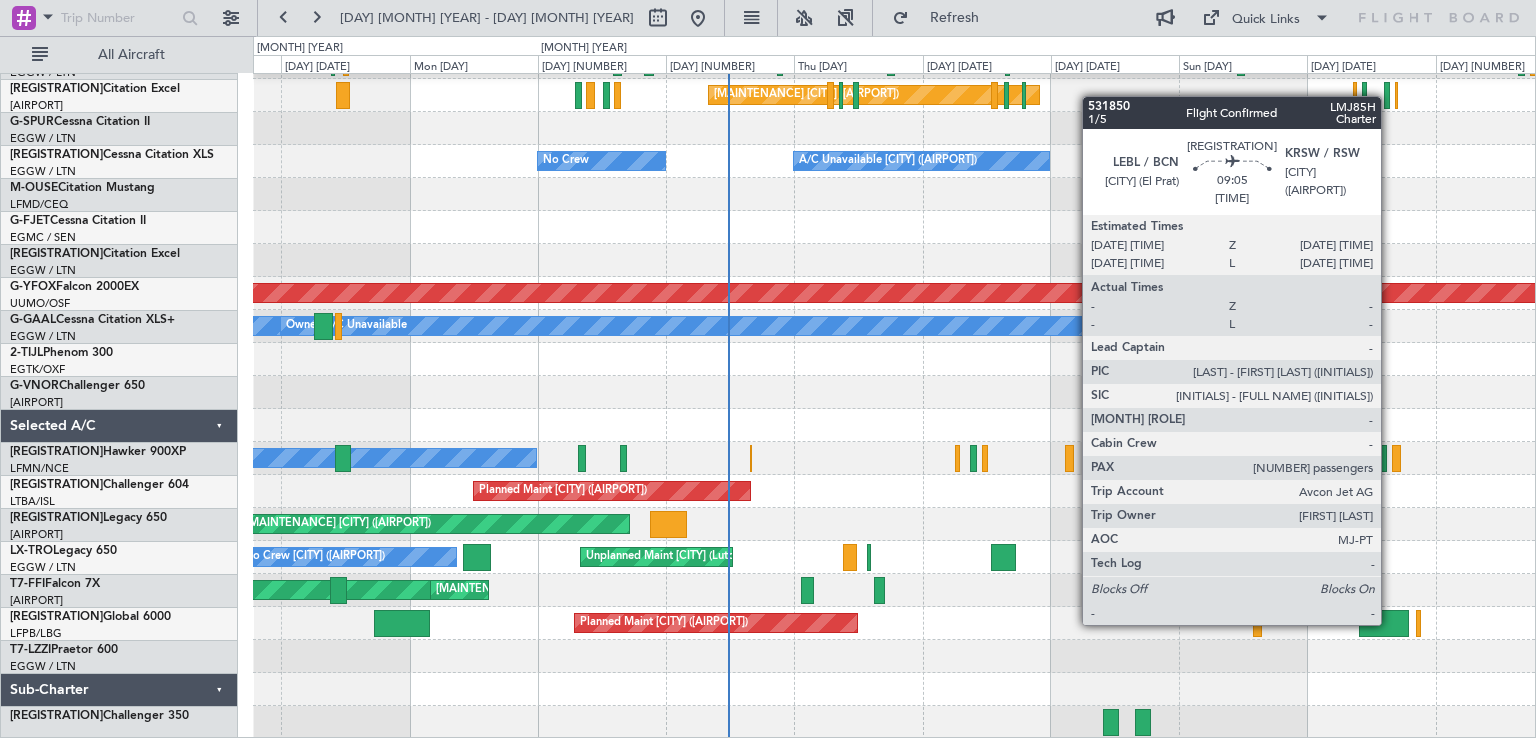 click at bounding box center (402, 623) 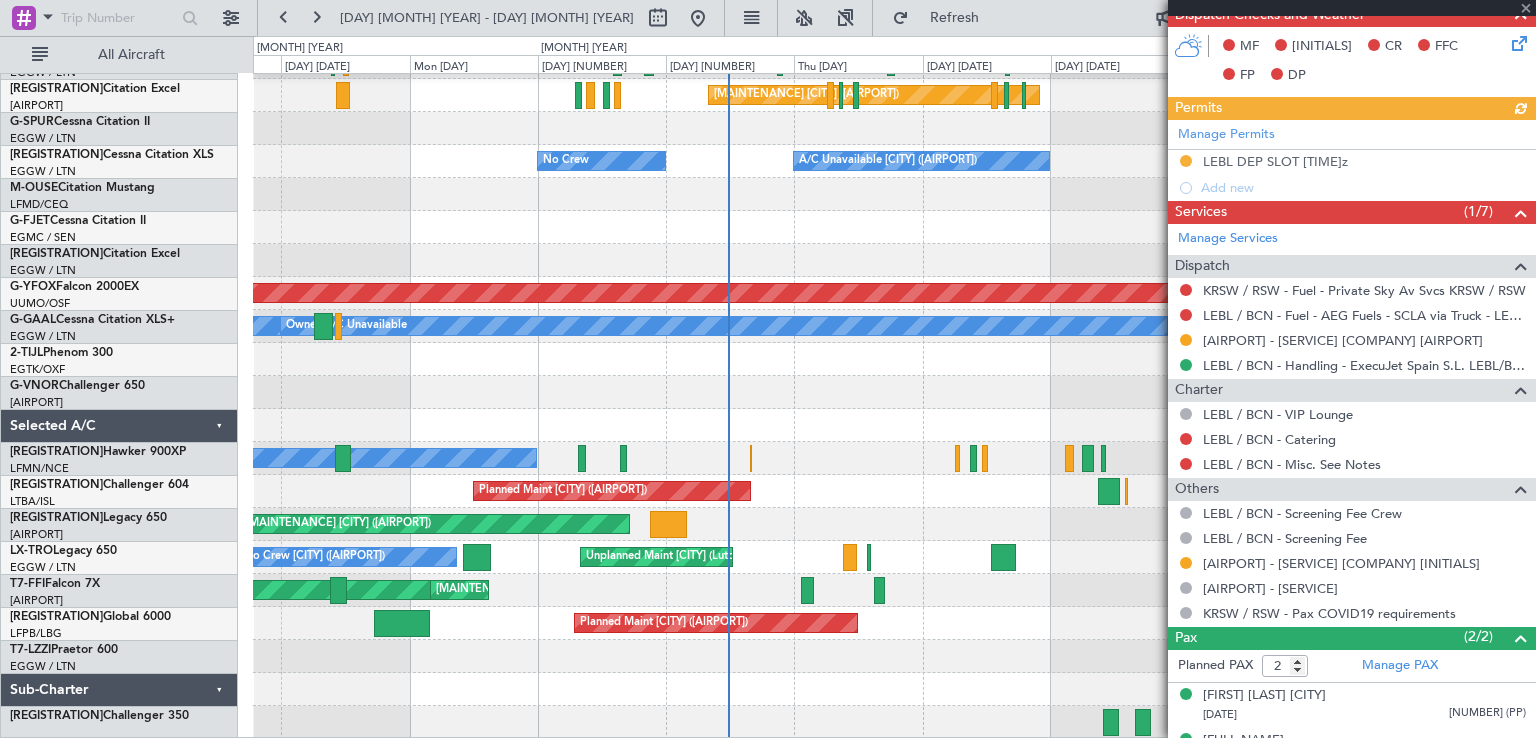 scroll, scrollTop: 492, scrollLeft: 0, axis: vertical 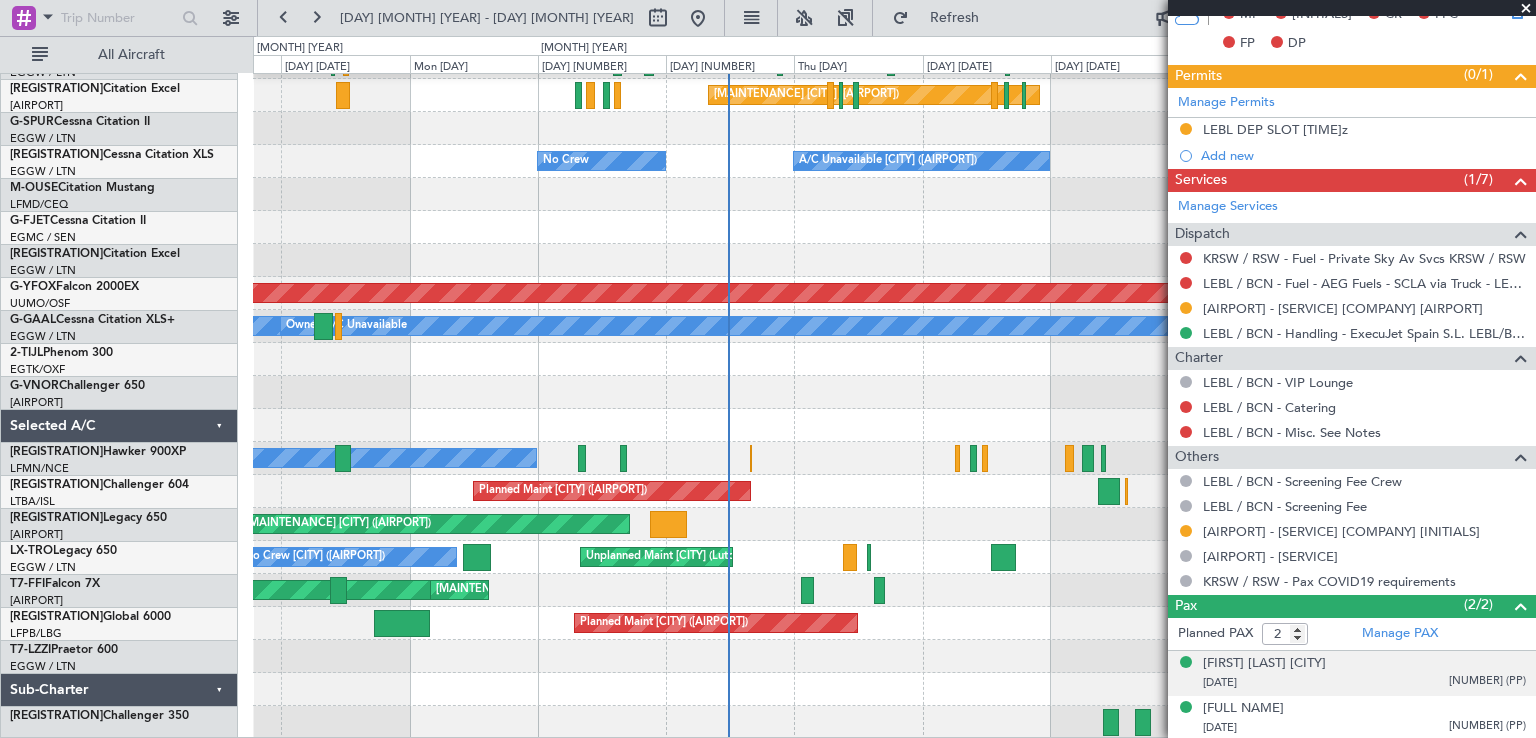 click on "[DATE] [NUMBER] ([TYPE])" at bounding box center (1364, 683) 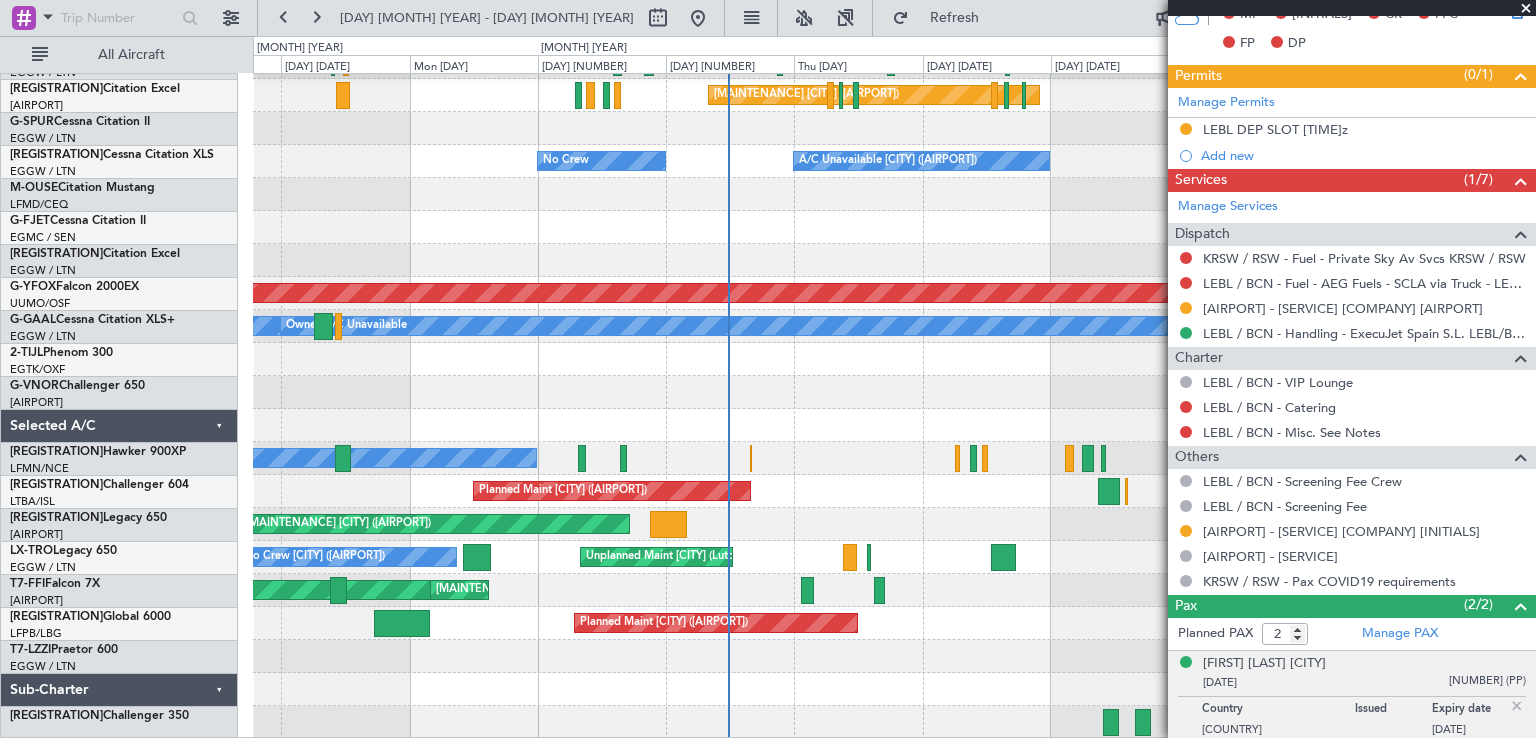 scroll, scrollTop: 540, scrollLeft: 0, axis: vertical 